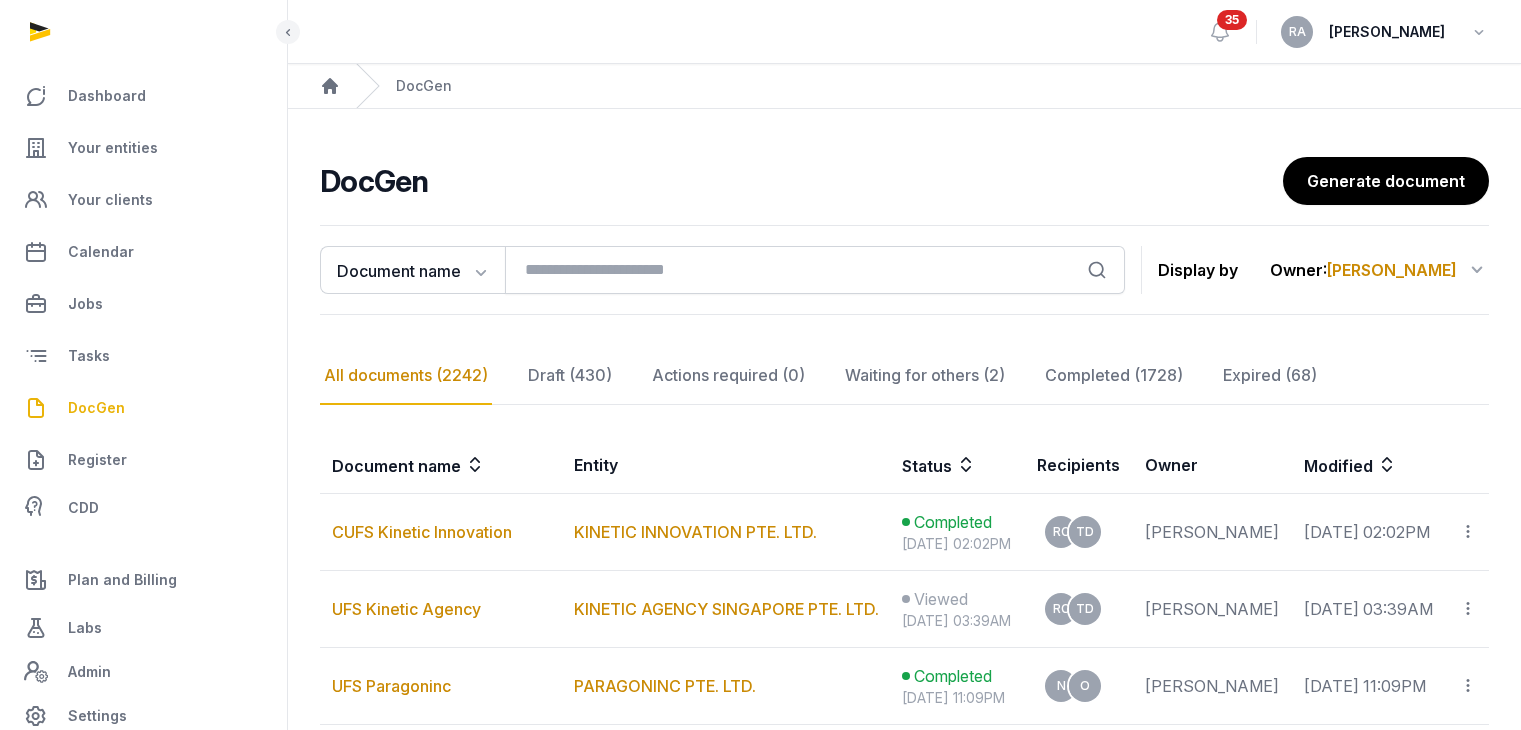 scroll, scrollTop: 200, scrollLeft: 0, axis: vertical 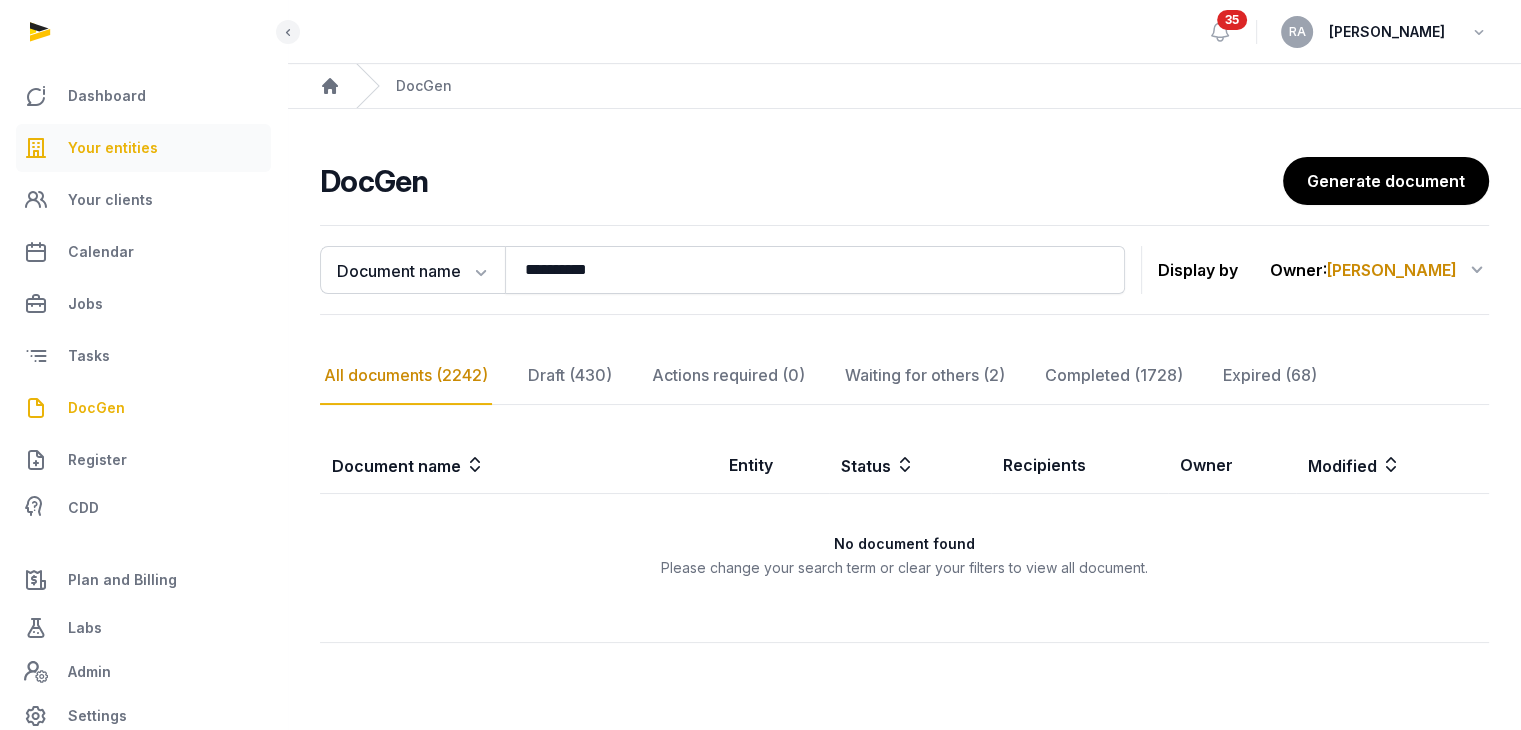 type on "**********" 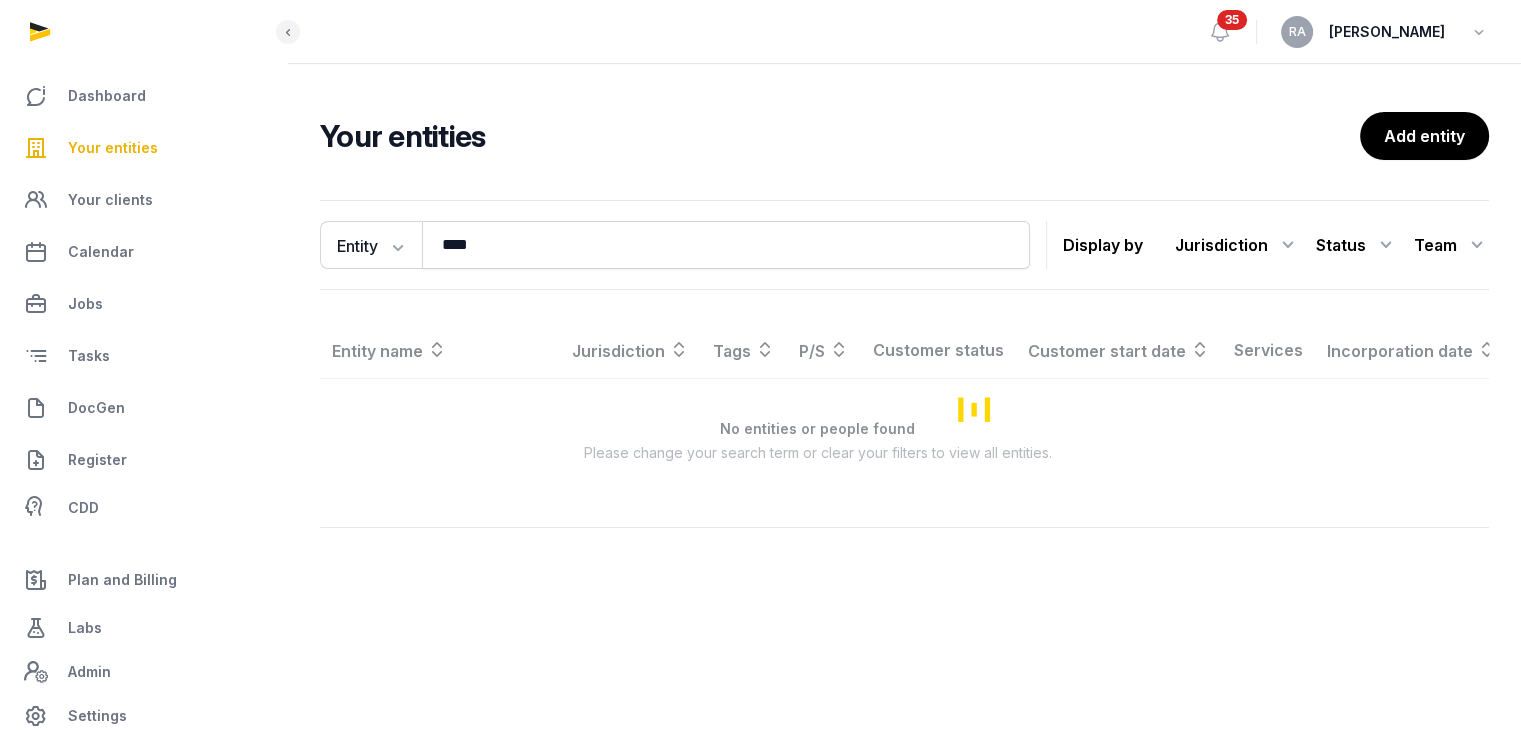 scroll, scrollTop: 0, scrollLeft: 0, axis: both 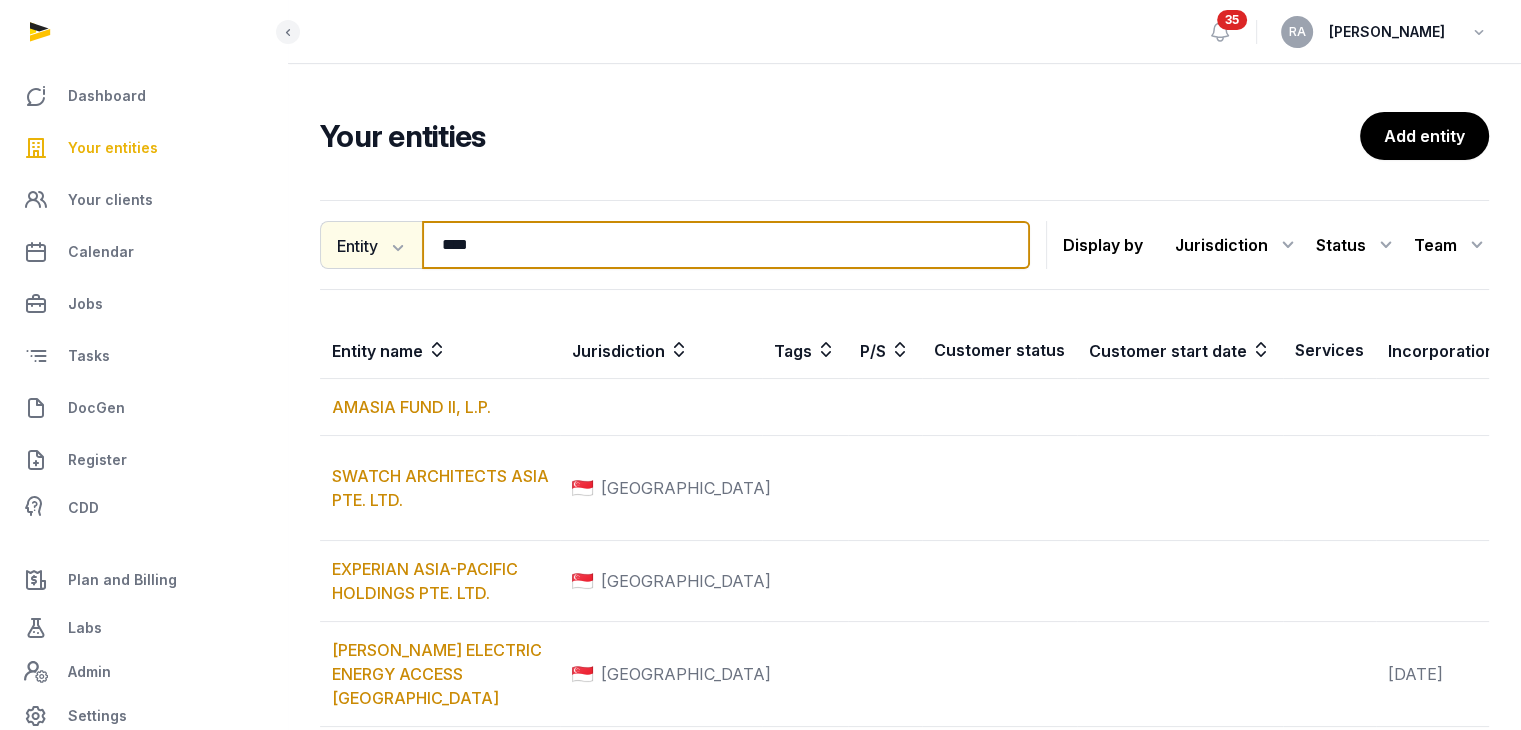 drag, startPoint x: 520, startPoint y: 242, endPoint x: 391, endPoint y: 252, distance: 129.38702 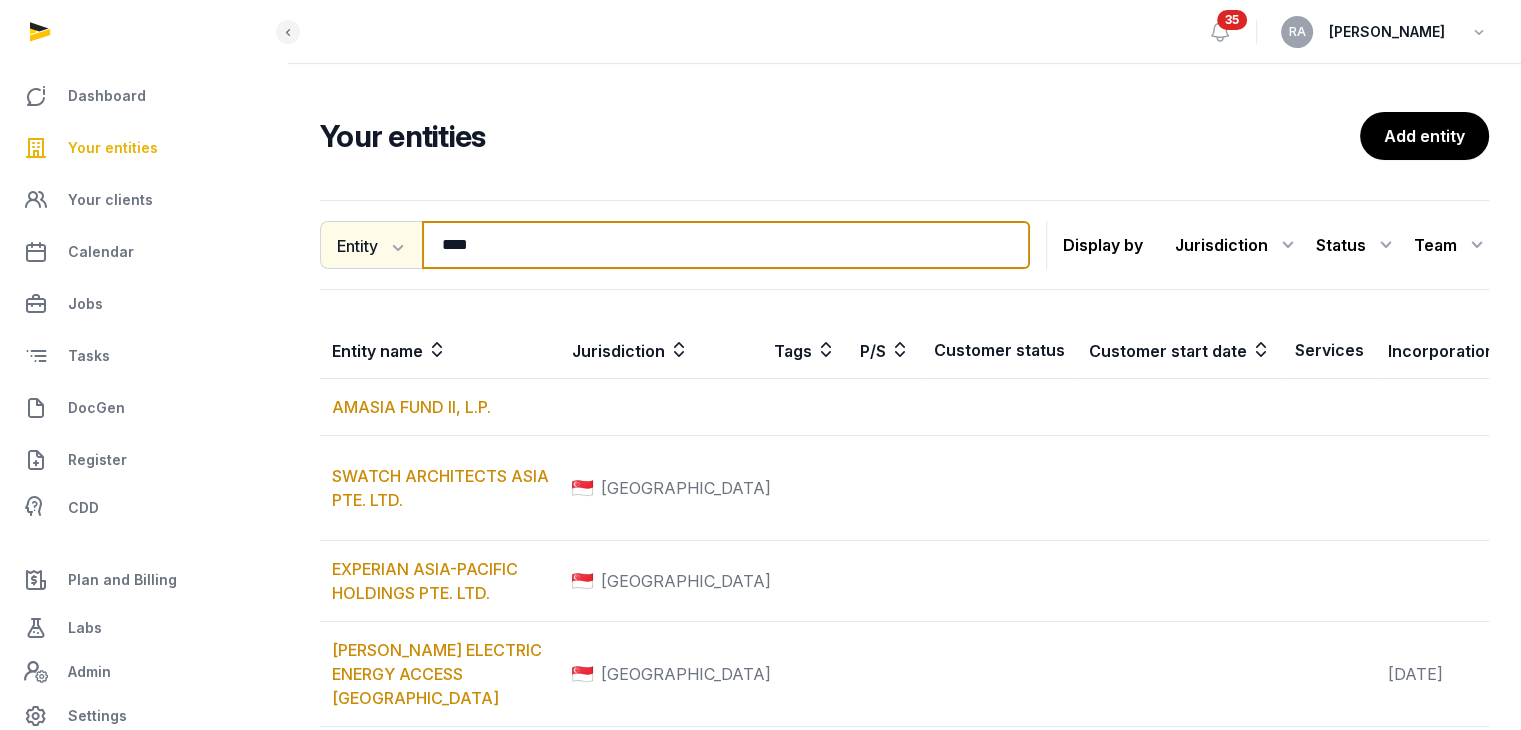 click on "Entity   Entity   People   Tags  Services **** Search" at bounding box center [675, 245] 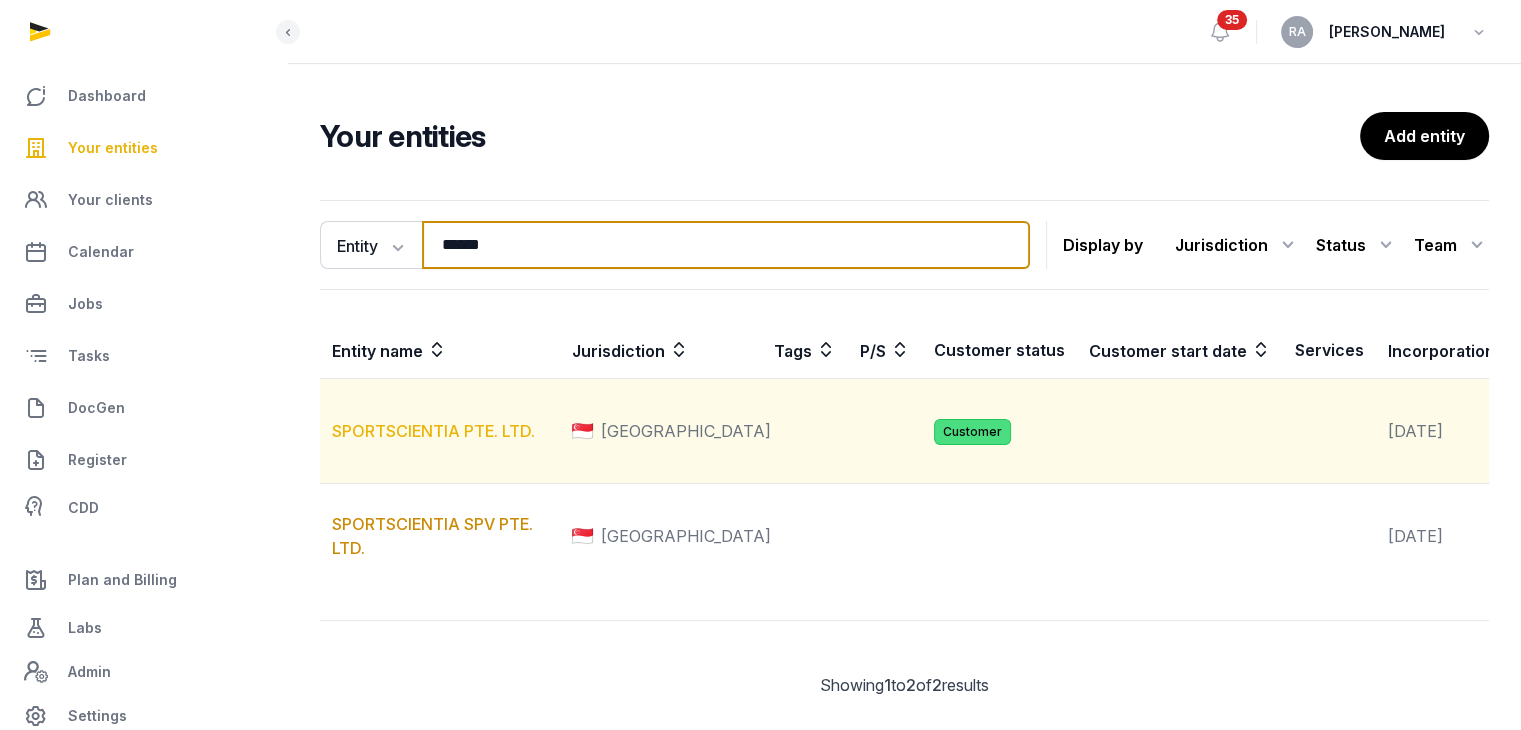 type on "******" 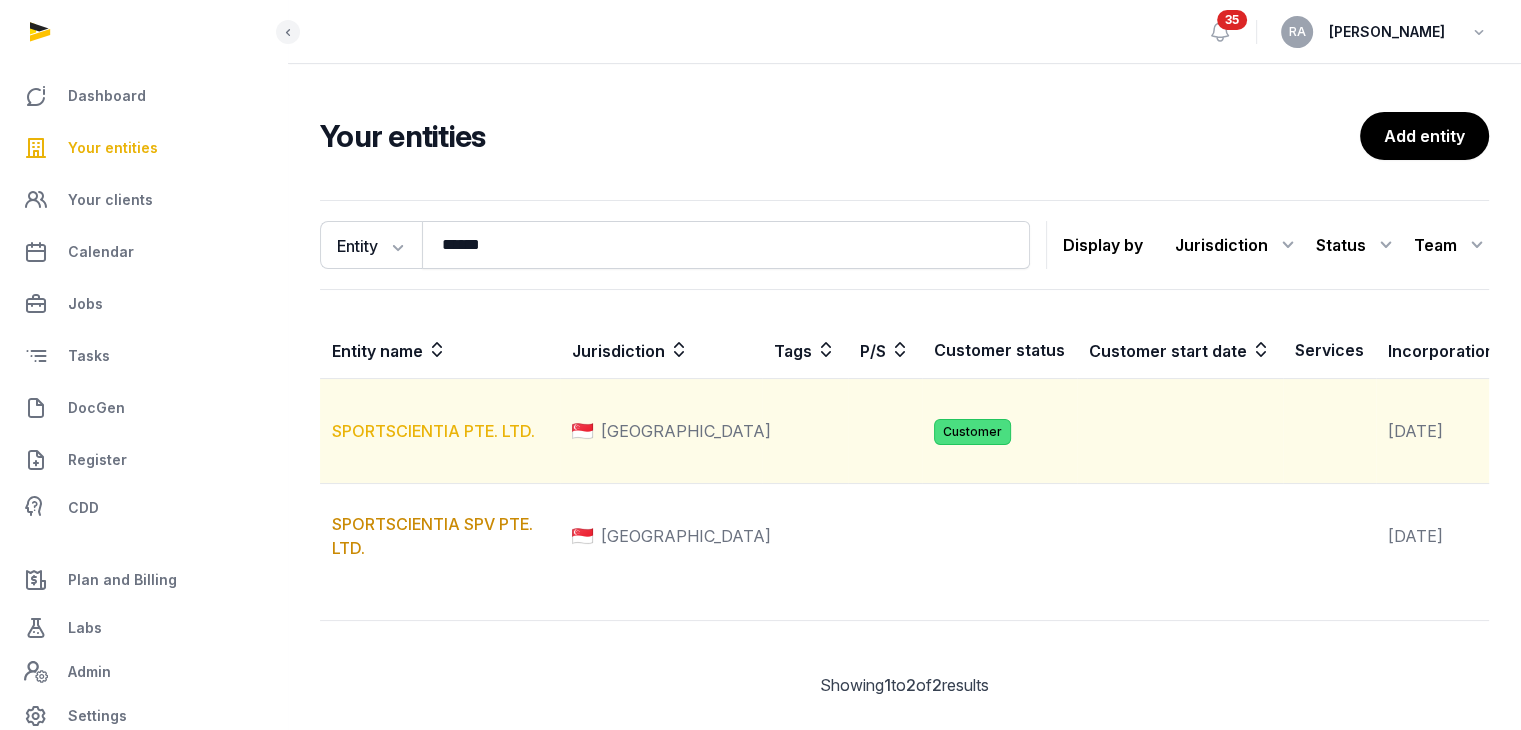 click on "SPORTSCIENTIA PTE. LTD." at bounding box center [433, 431] 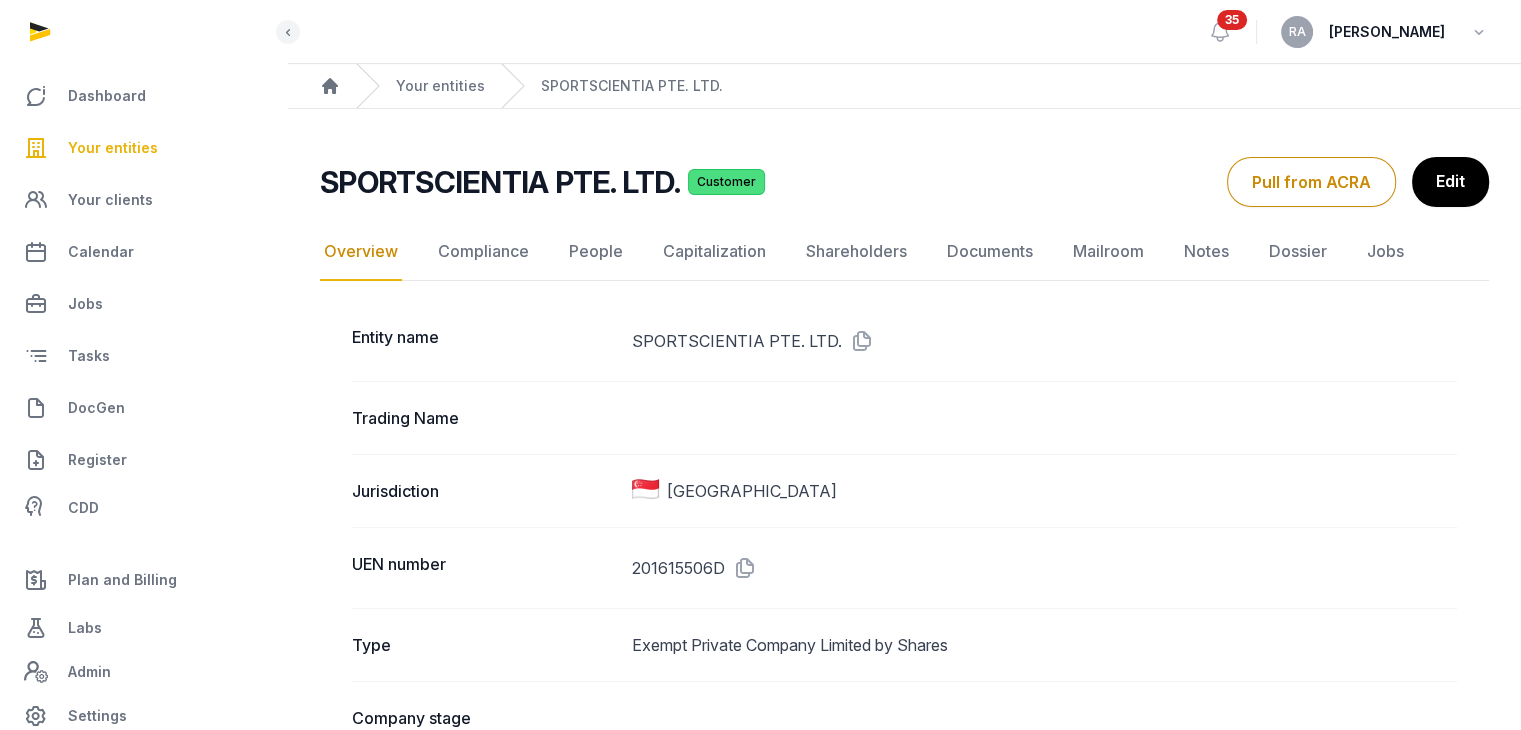 scroll, scrollTop: 100, scrollLeft: 0, axis: vertical 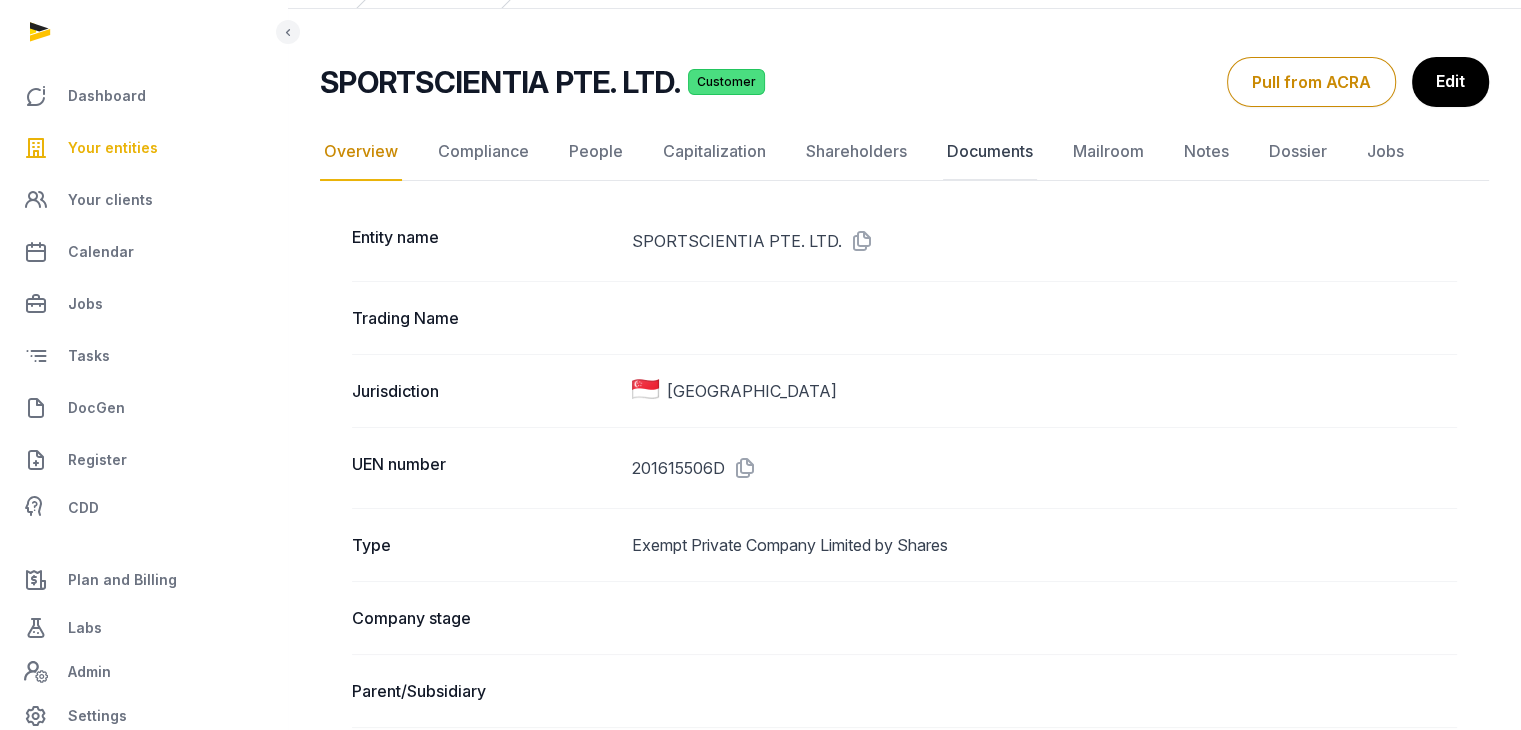 click on "Documents" 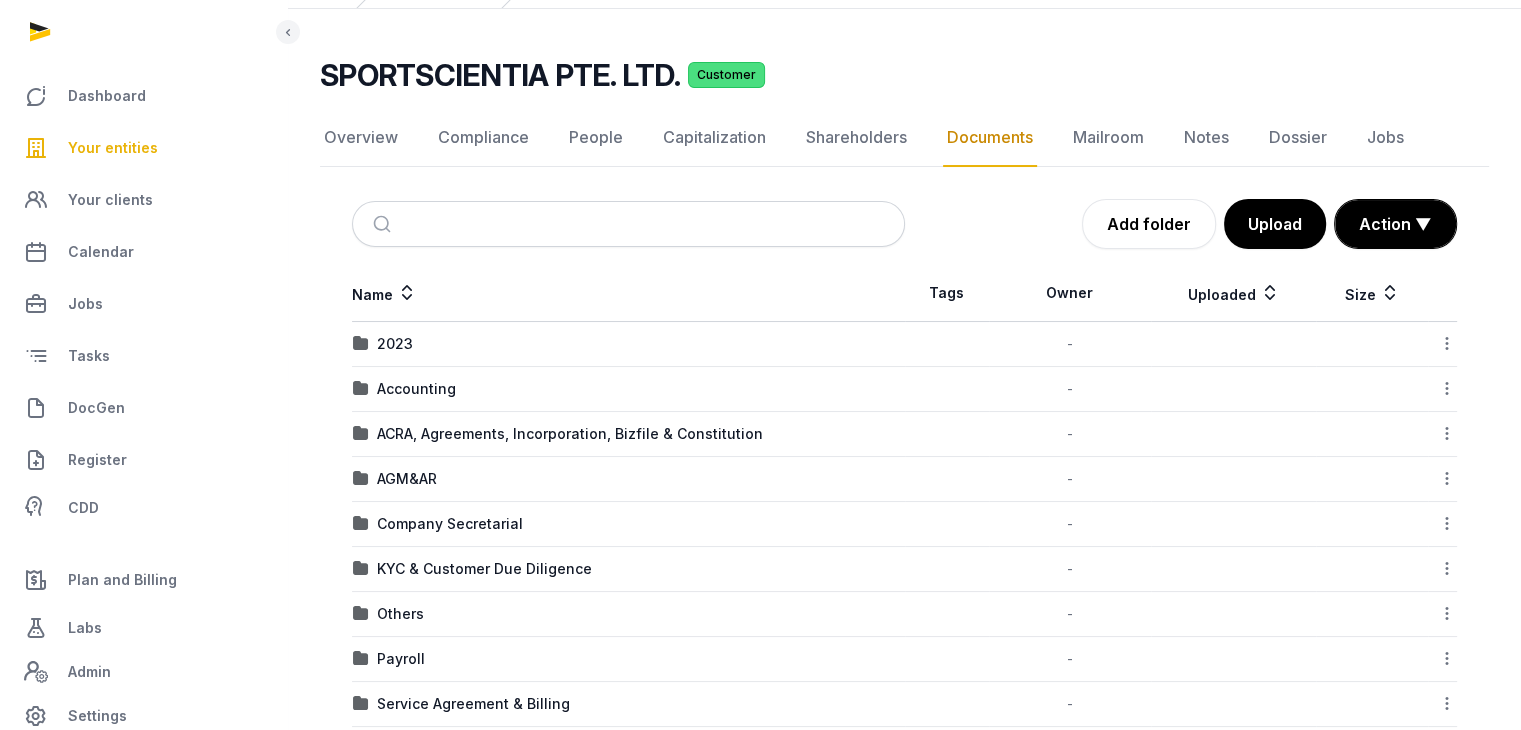 scroll, scrollTop: 200, scrollLeft: 0, axis: vertical 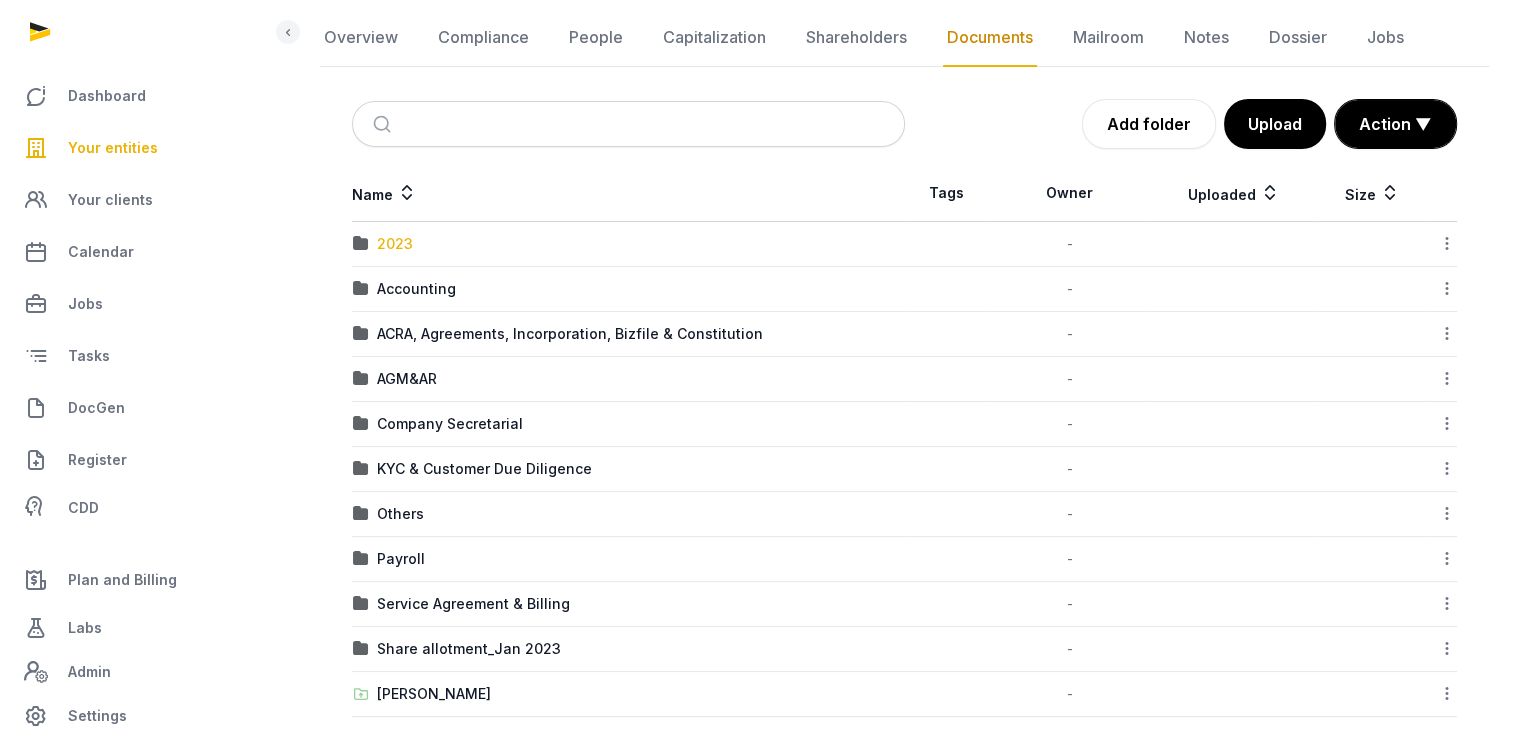 click on "2023" at bounding box center [395, 244] 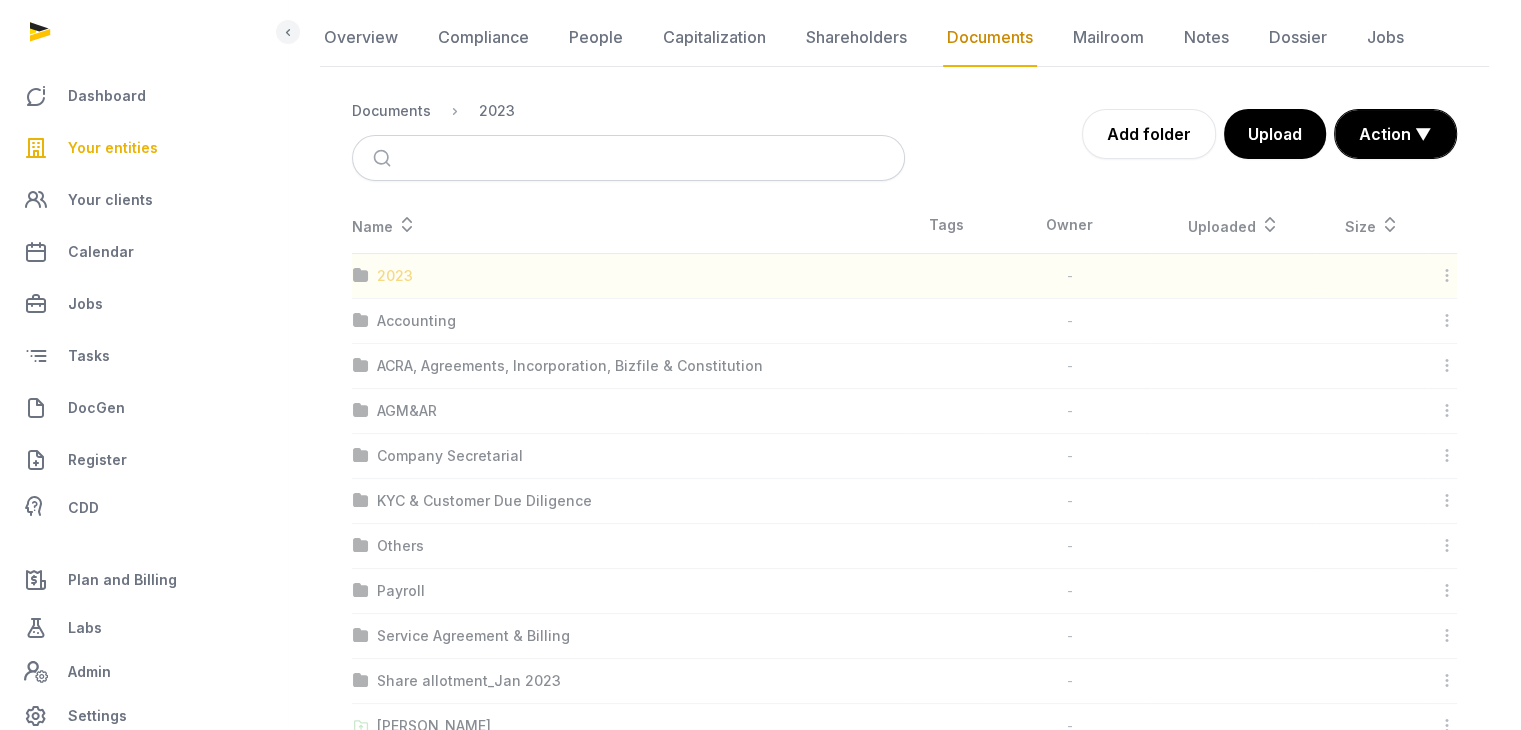 click at bounding box center [904, 799] 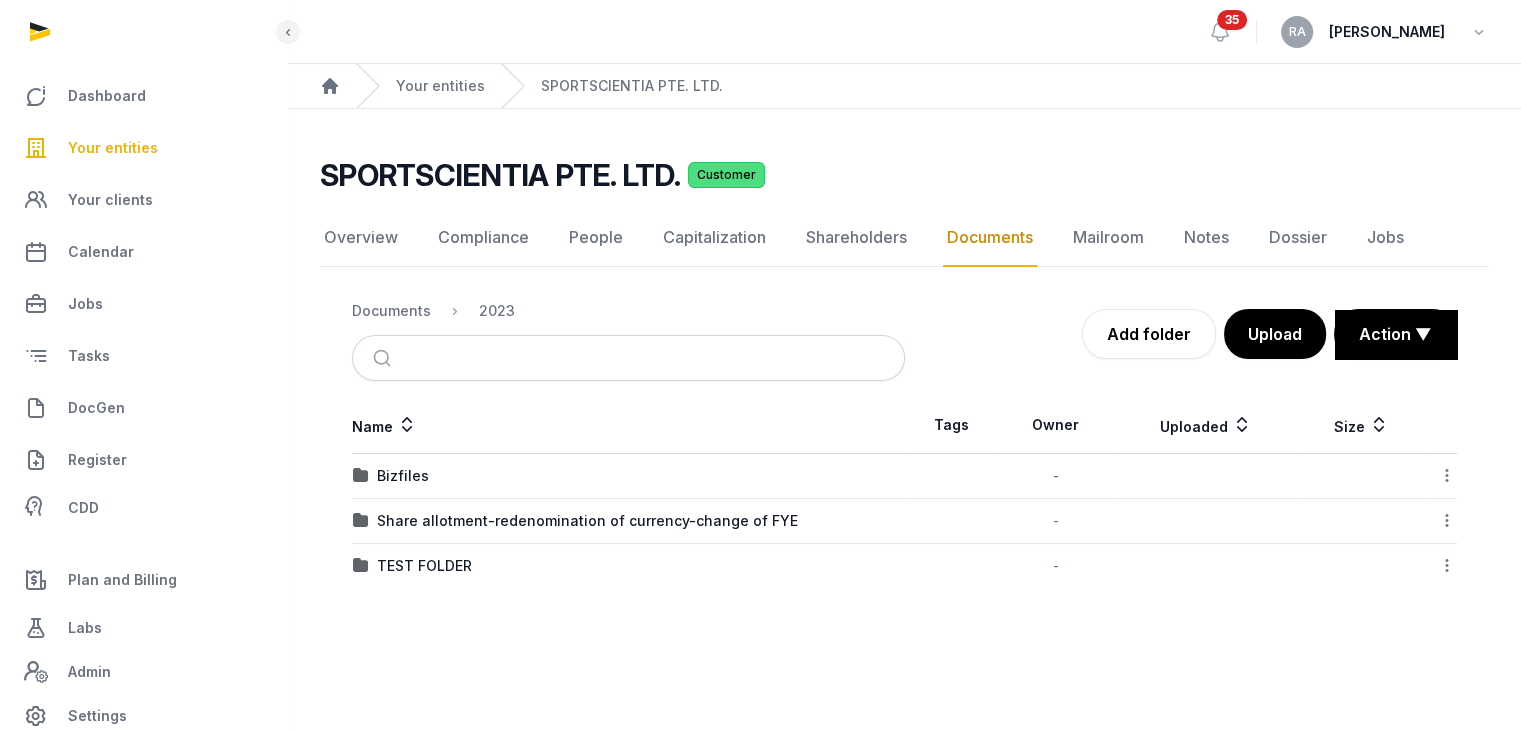 scroll, scrollTop: 0, scrollLeft: 0, axis: both 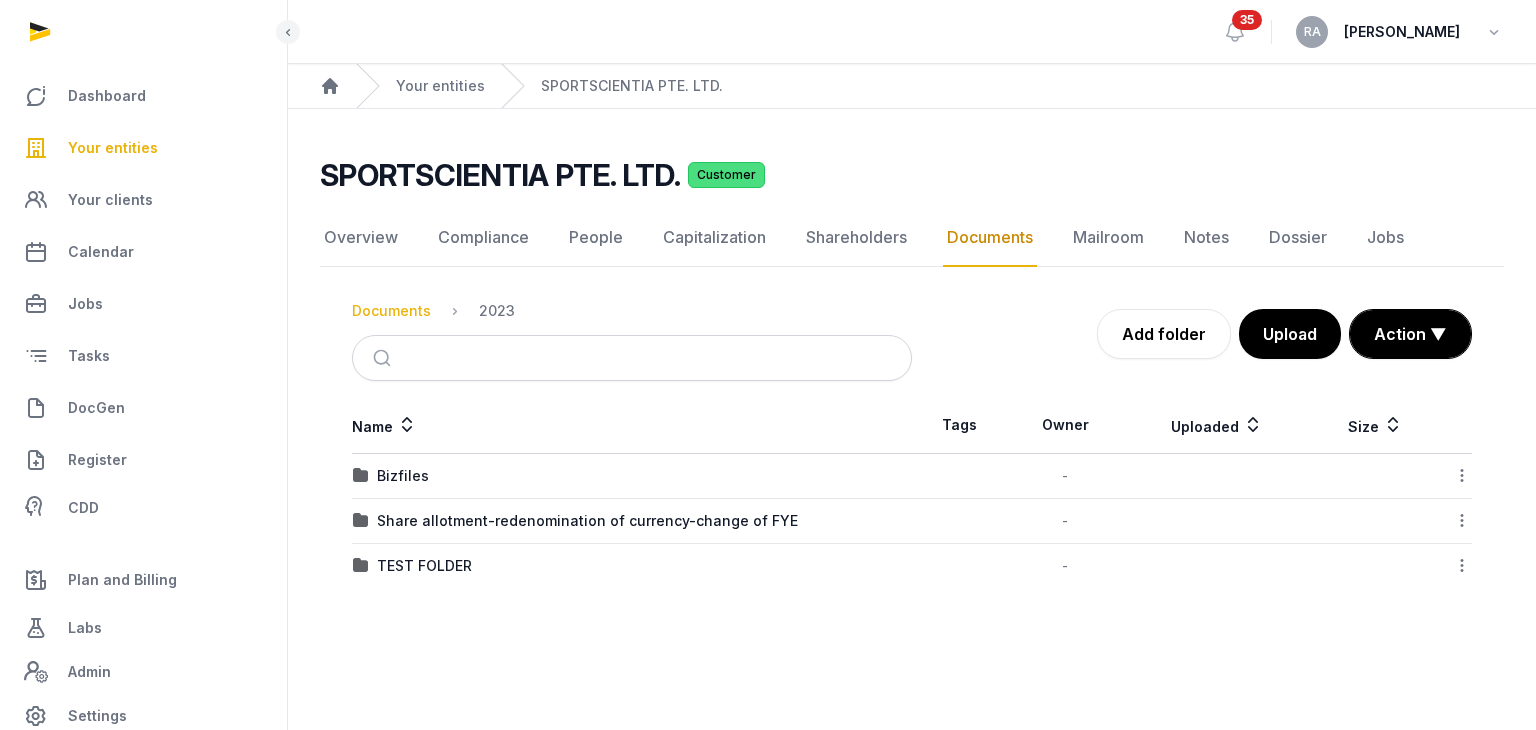 click on "Documents" at bounding box center [391, 311] 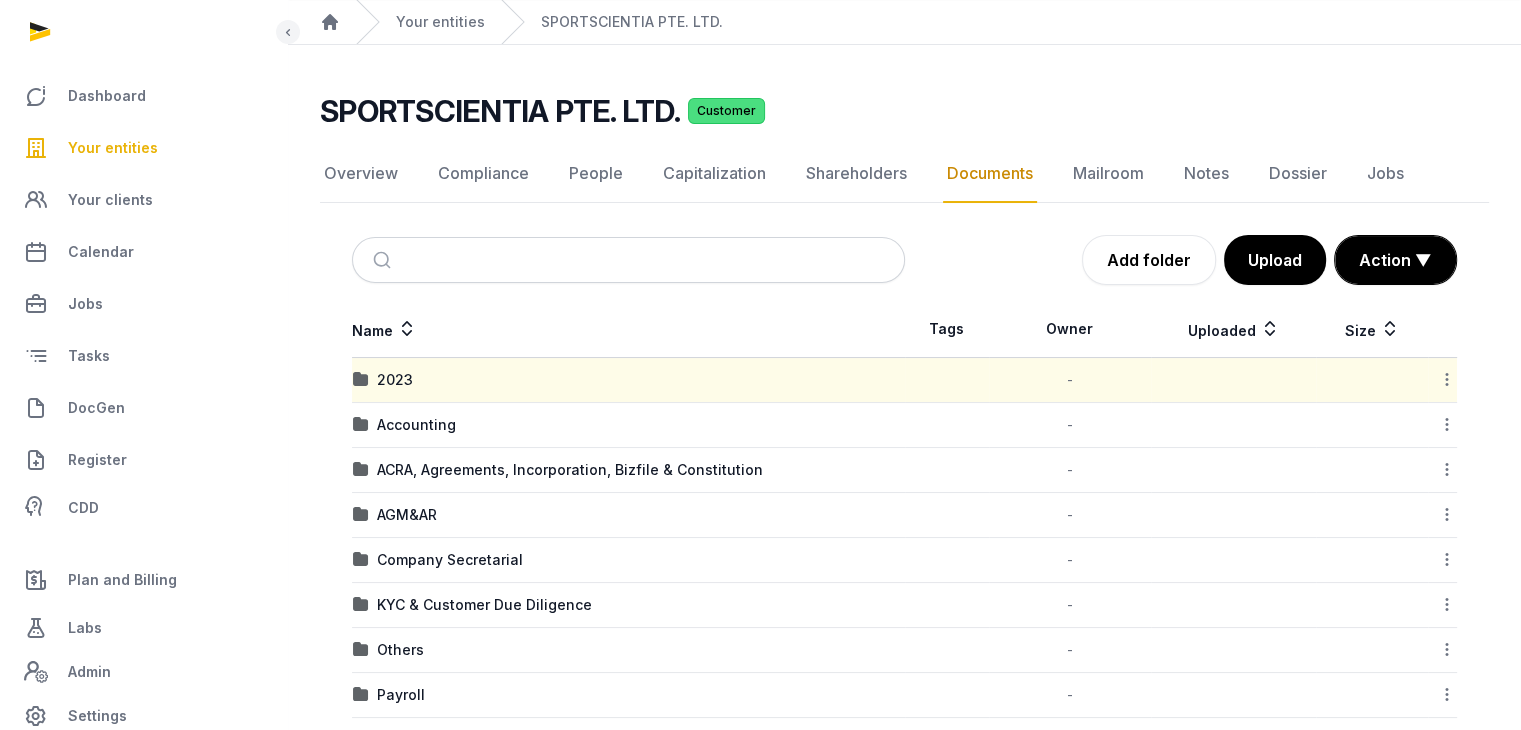 scroll, scrollTop: 100, scrollLeft: 0, axis: vertical 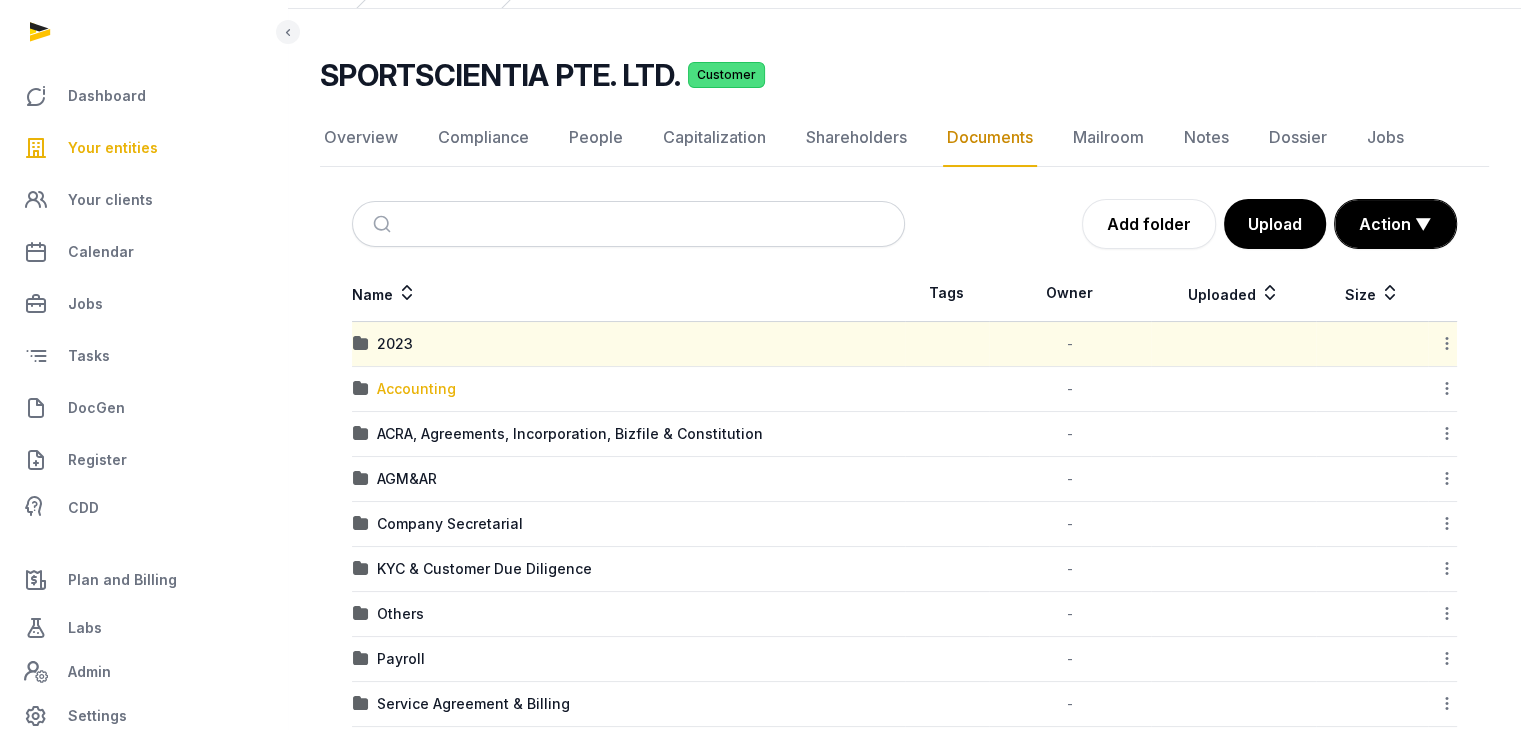 click on "Accounting" at bounding box center (416, 389) 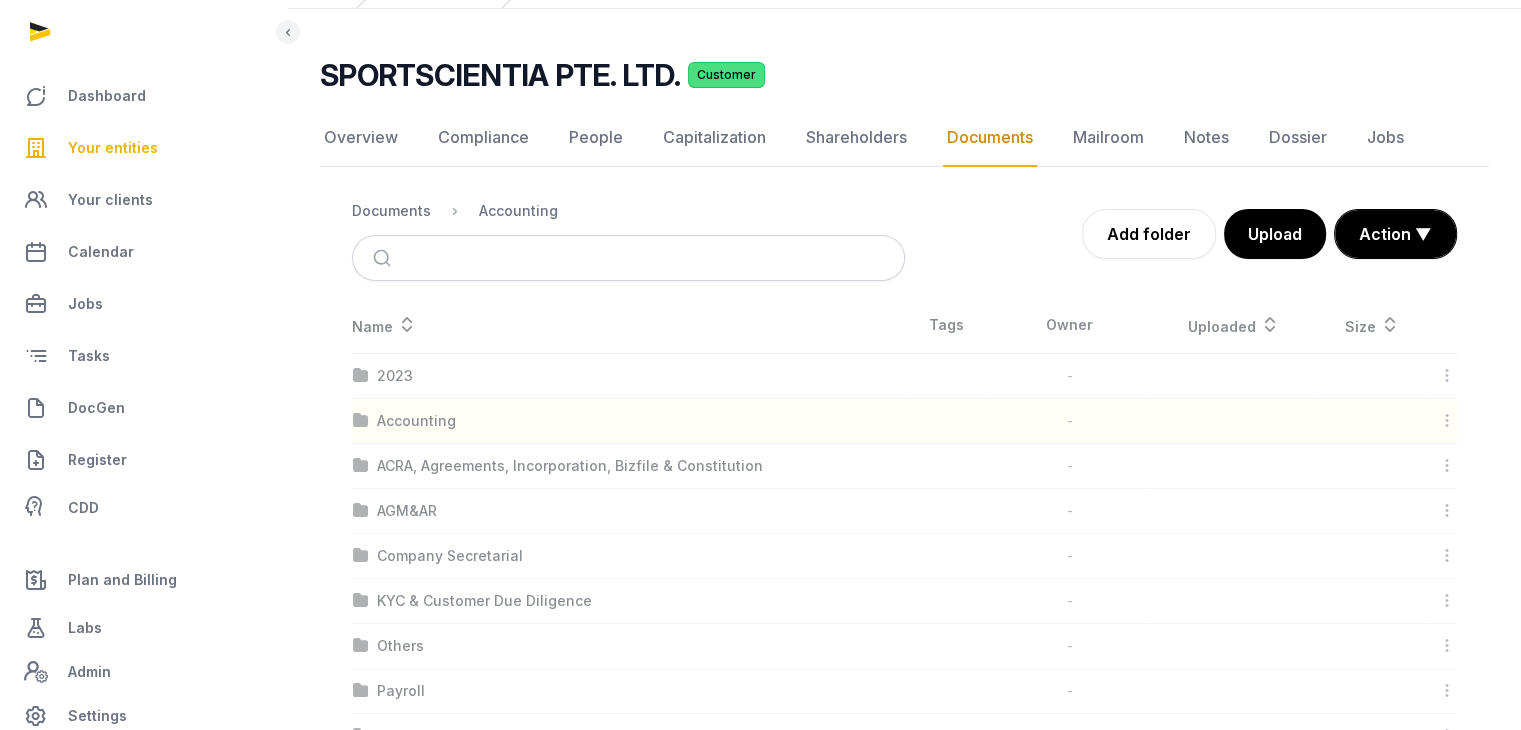 scroll, scrollTop: 0, scrollLeft: 0, axis: both 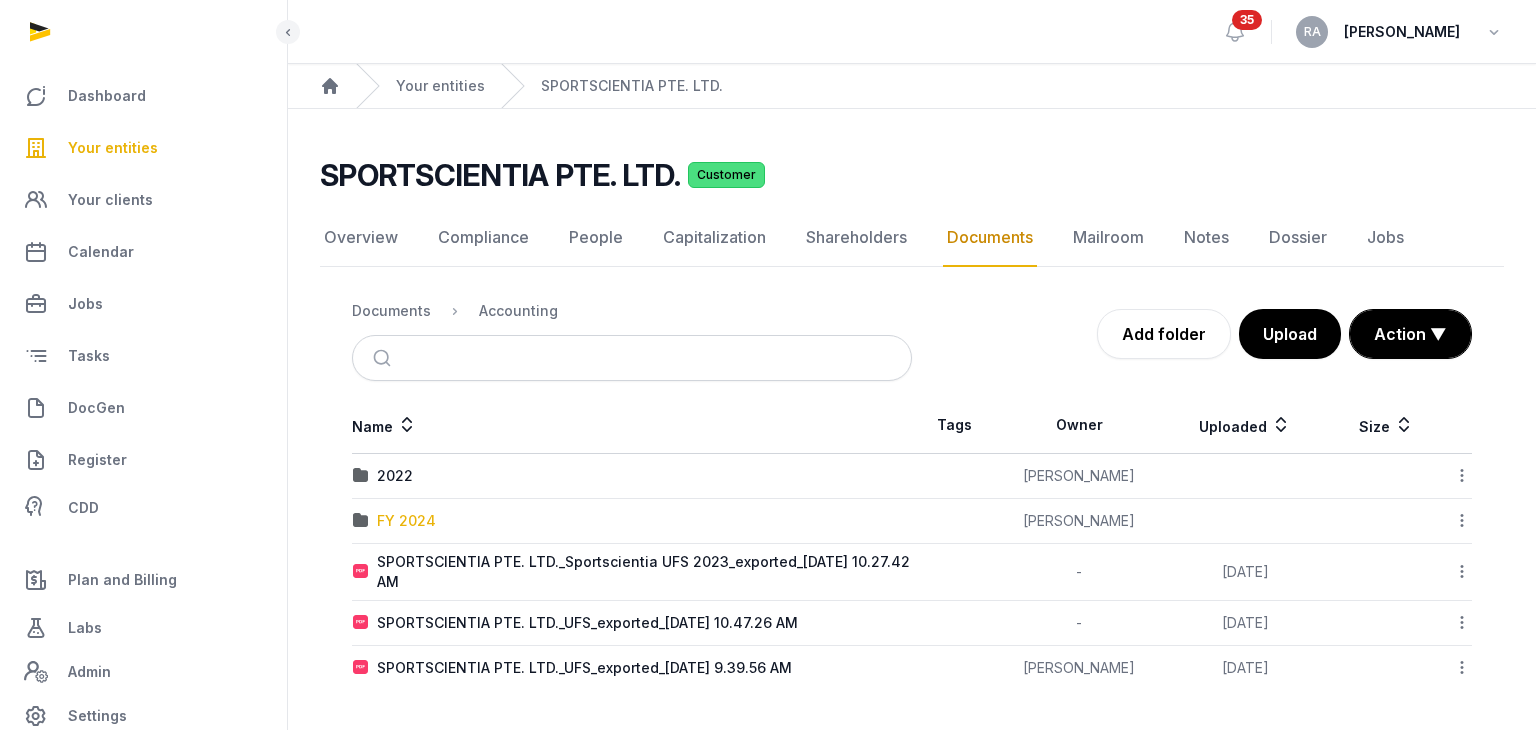 click on "FY 2024" at bounding box center [406, 521] 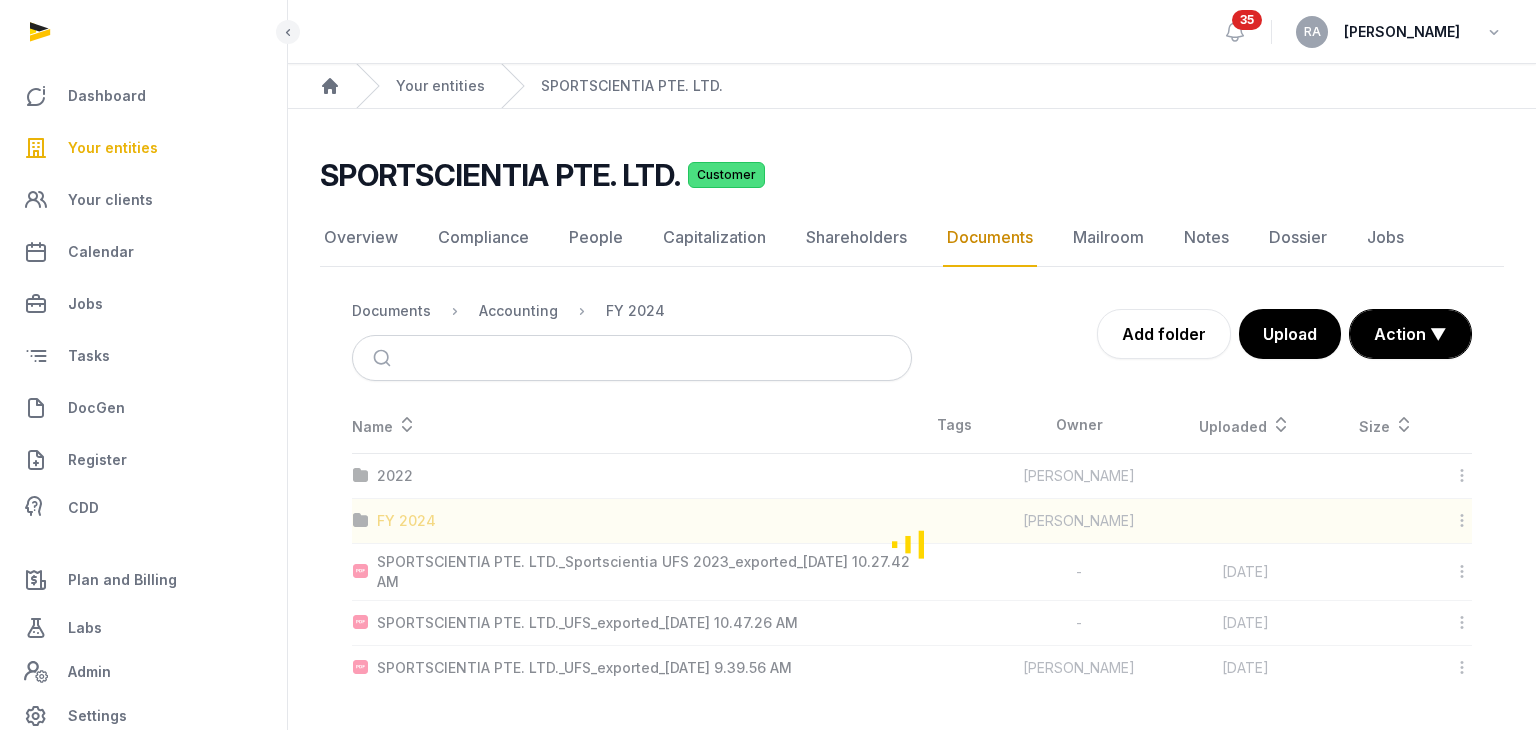 click at bounding box center [912, 543] 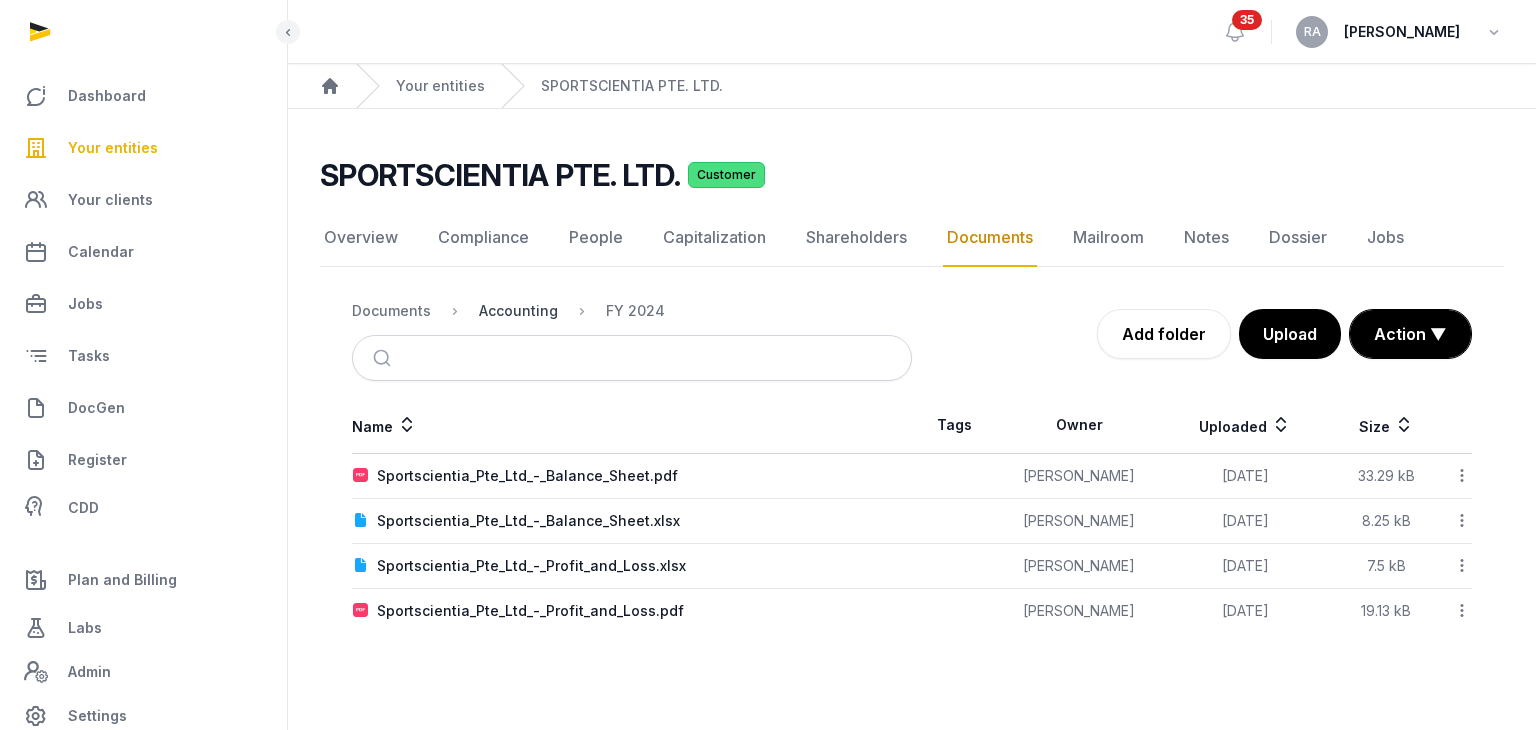 click on "Accounting" at bounding box center (518, 311) 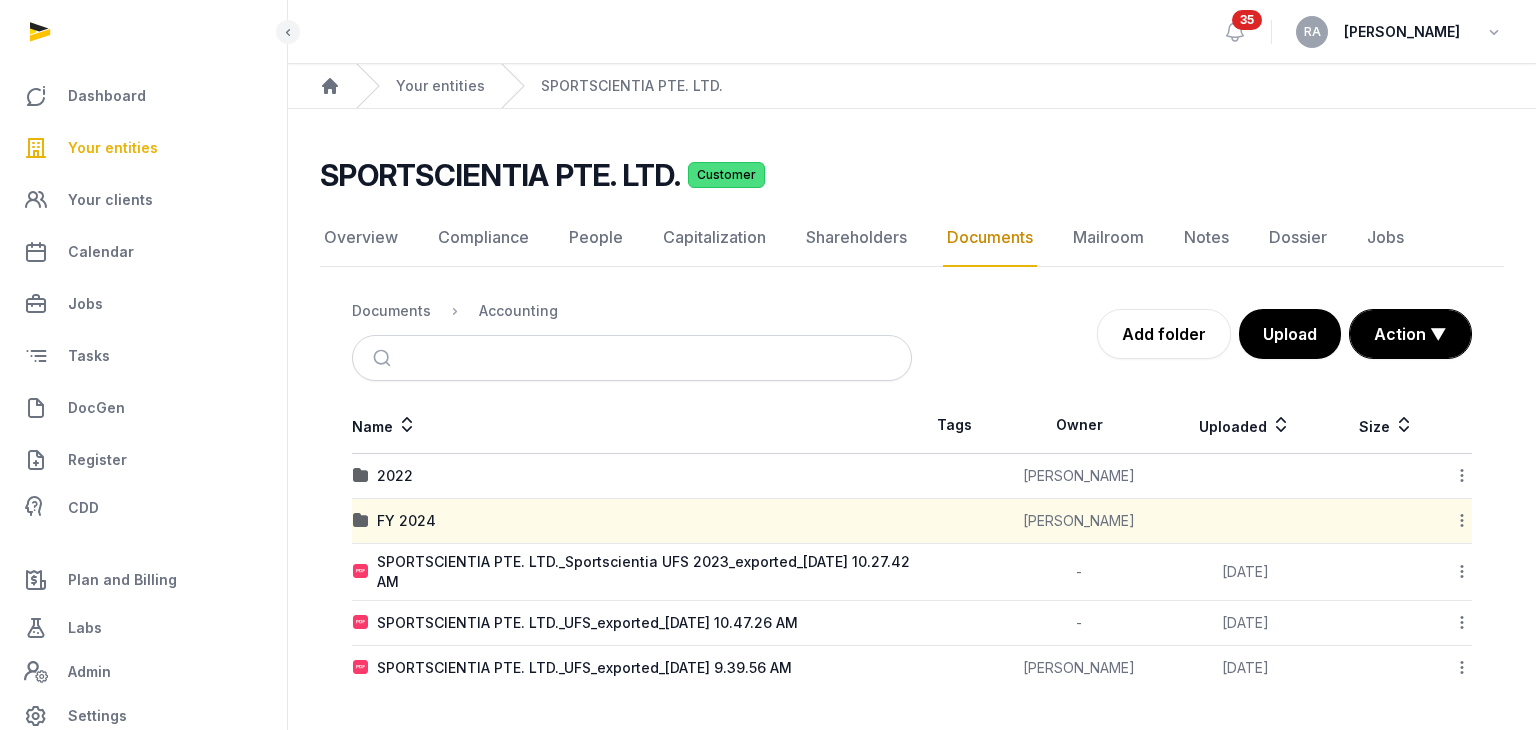 click on "2022" at bounding box center (632, 476) 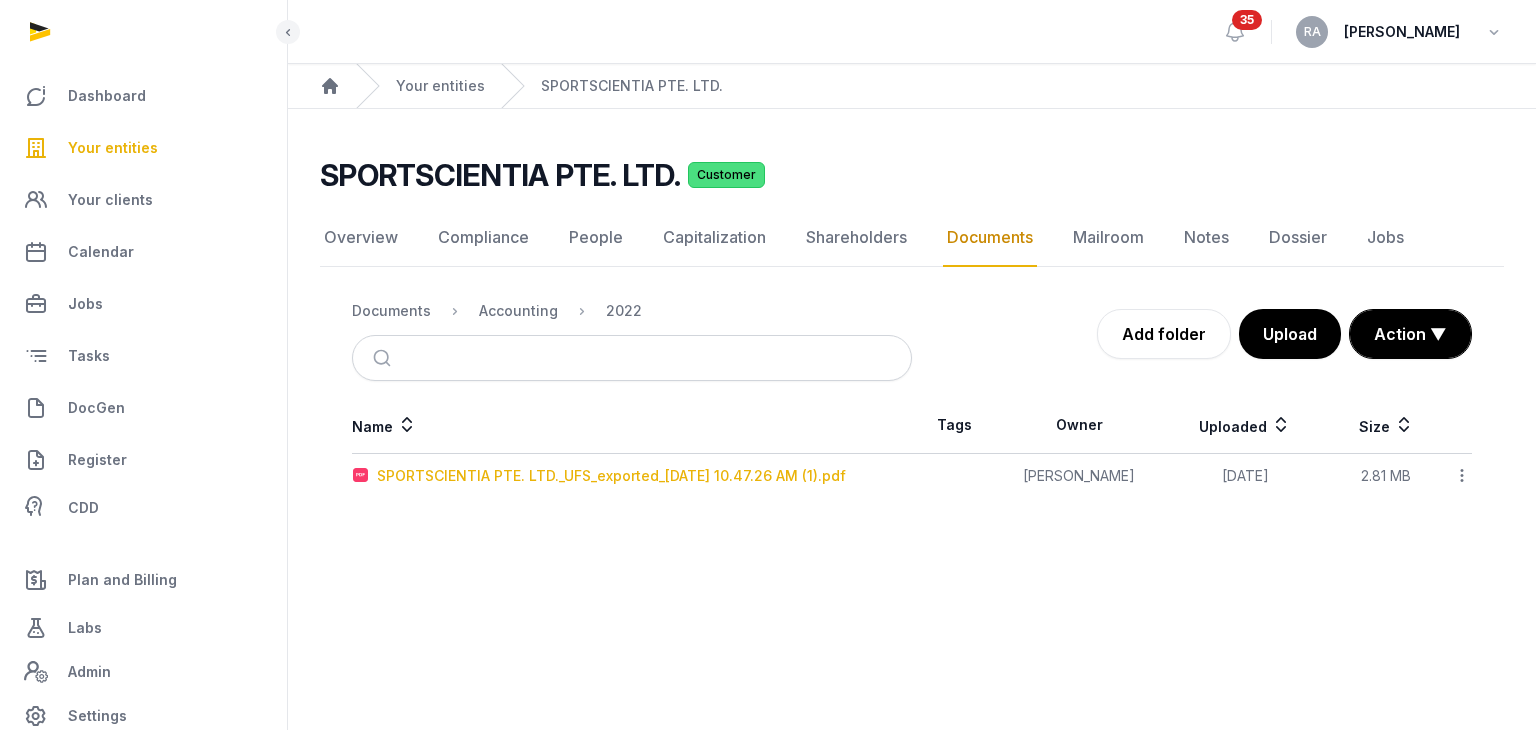 click on "SPORTSCIENTIA PTE. LTD._UFS_exported_[DATE] 10.47.26 AM (1).pdf" at bounding box center [611, 476] 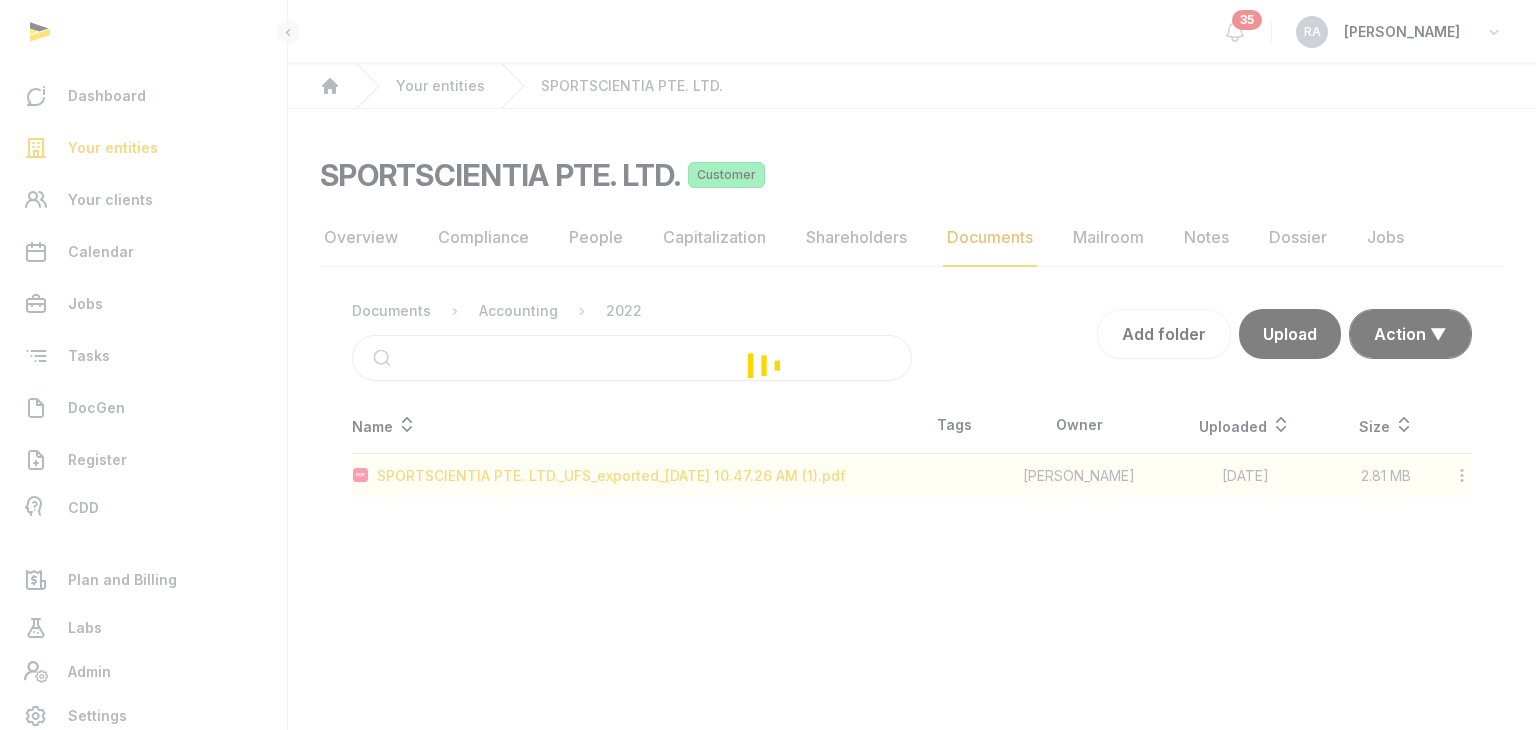 click at bounding box center [768, 365] 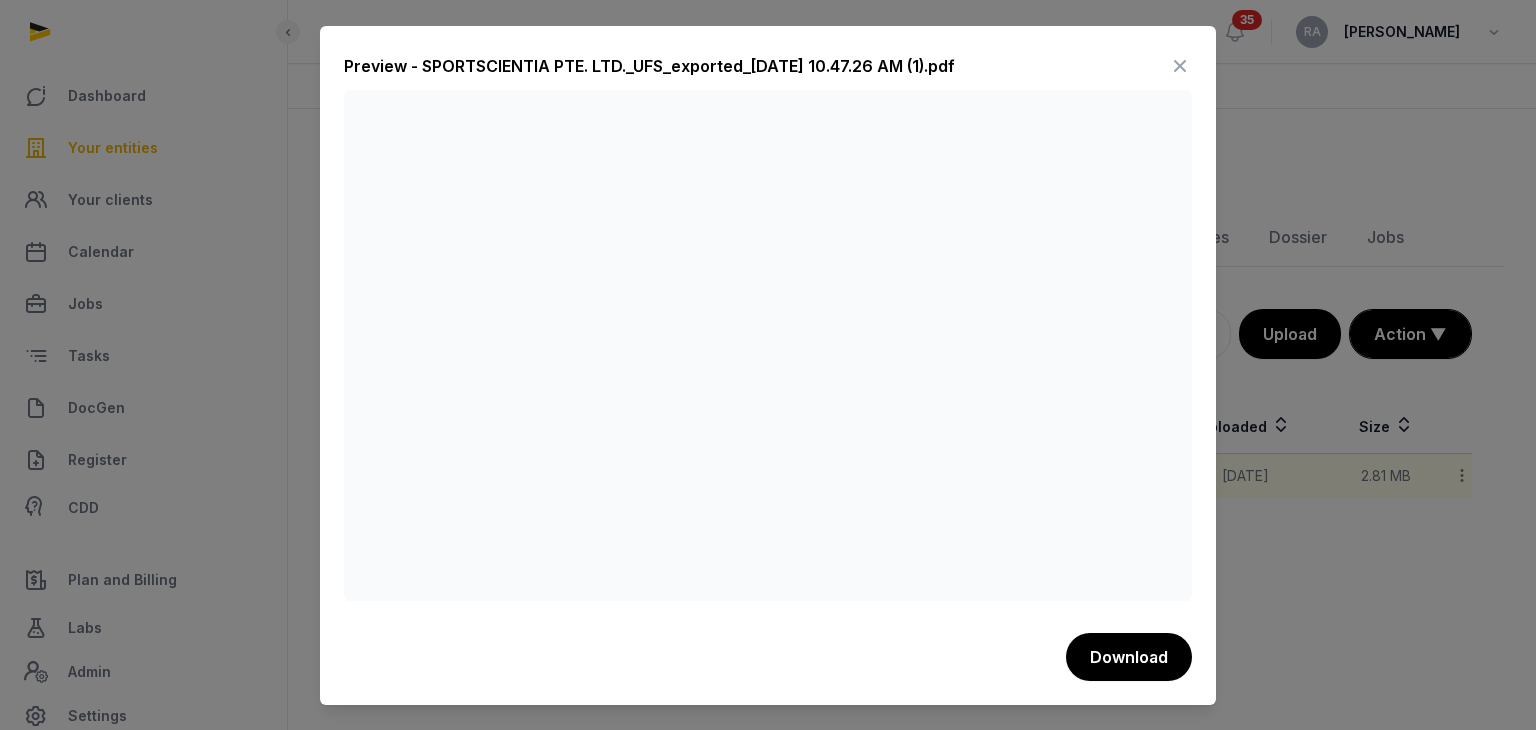 click at bounding box center (1180, 66) 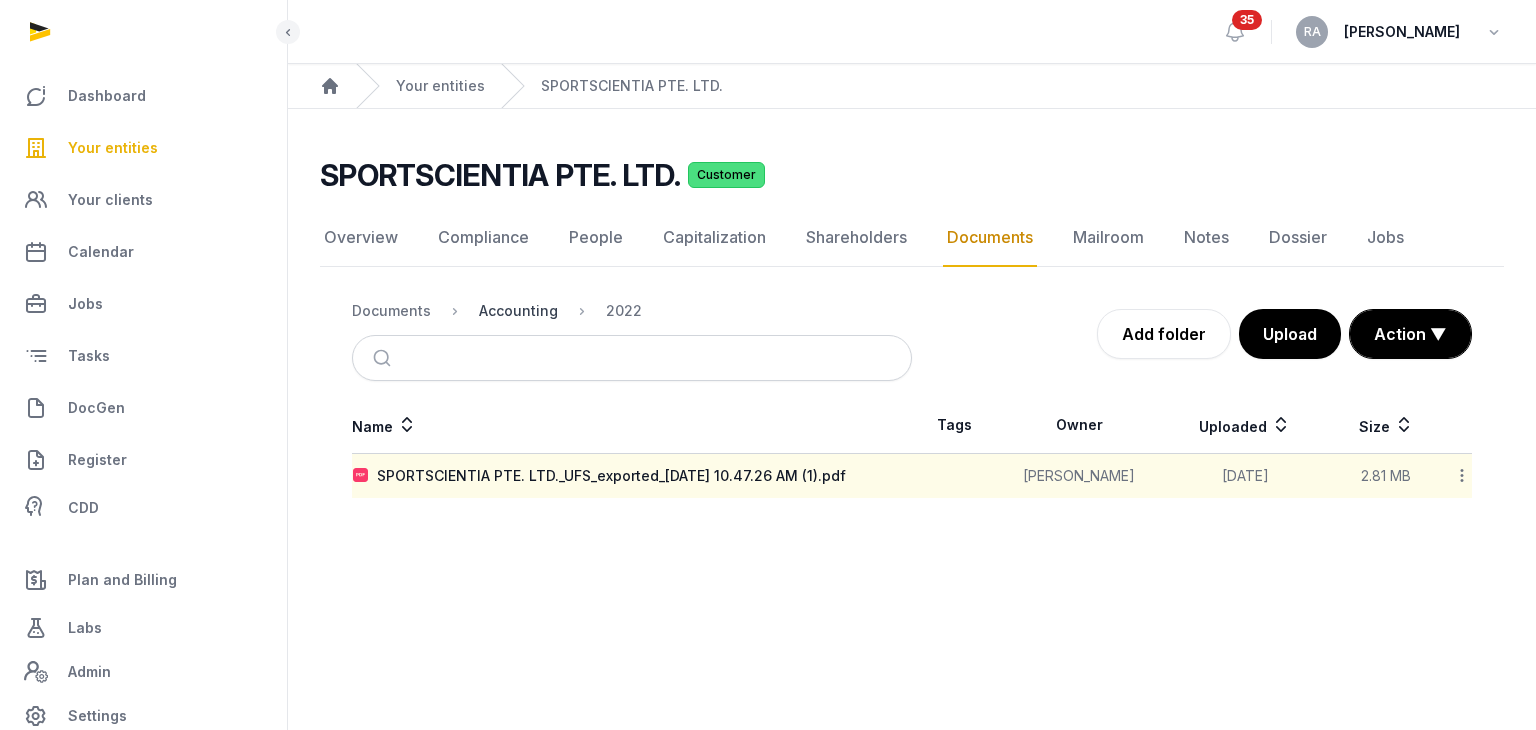 click on "Accounting" at bounding box center (518, 311) 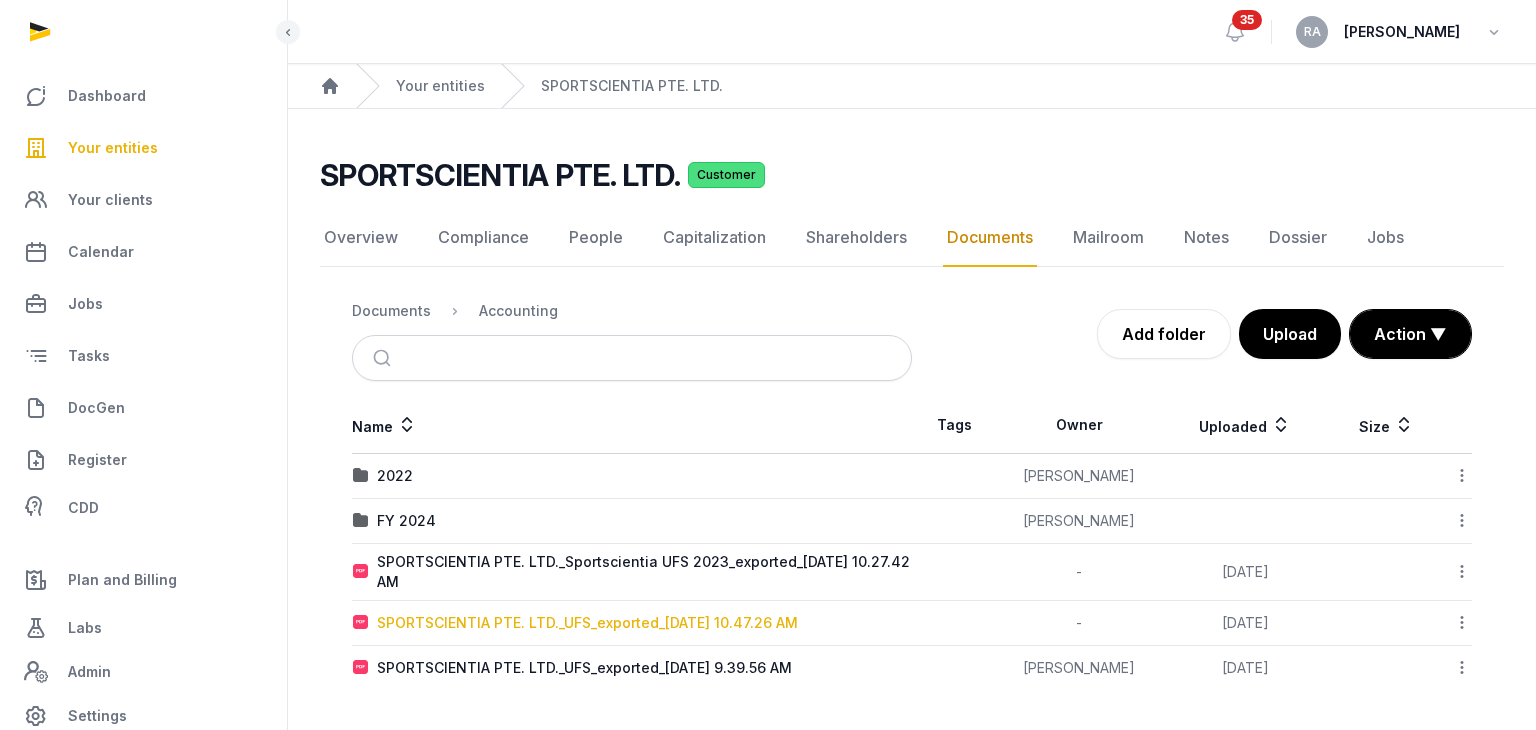 click on "SPORTSCIENTIA PTE. LTD._UFS_exported_[DATE] 10.47.26 AM" at bounding box center (587, 623) 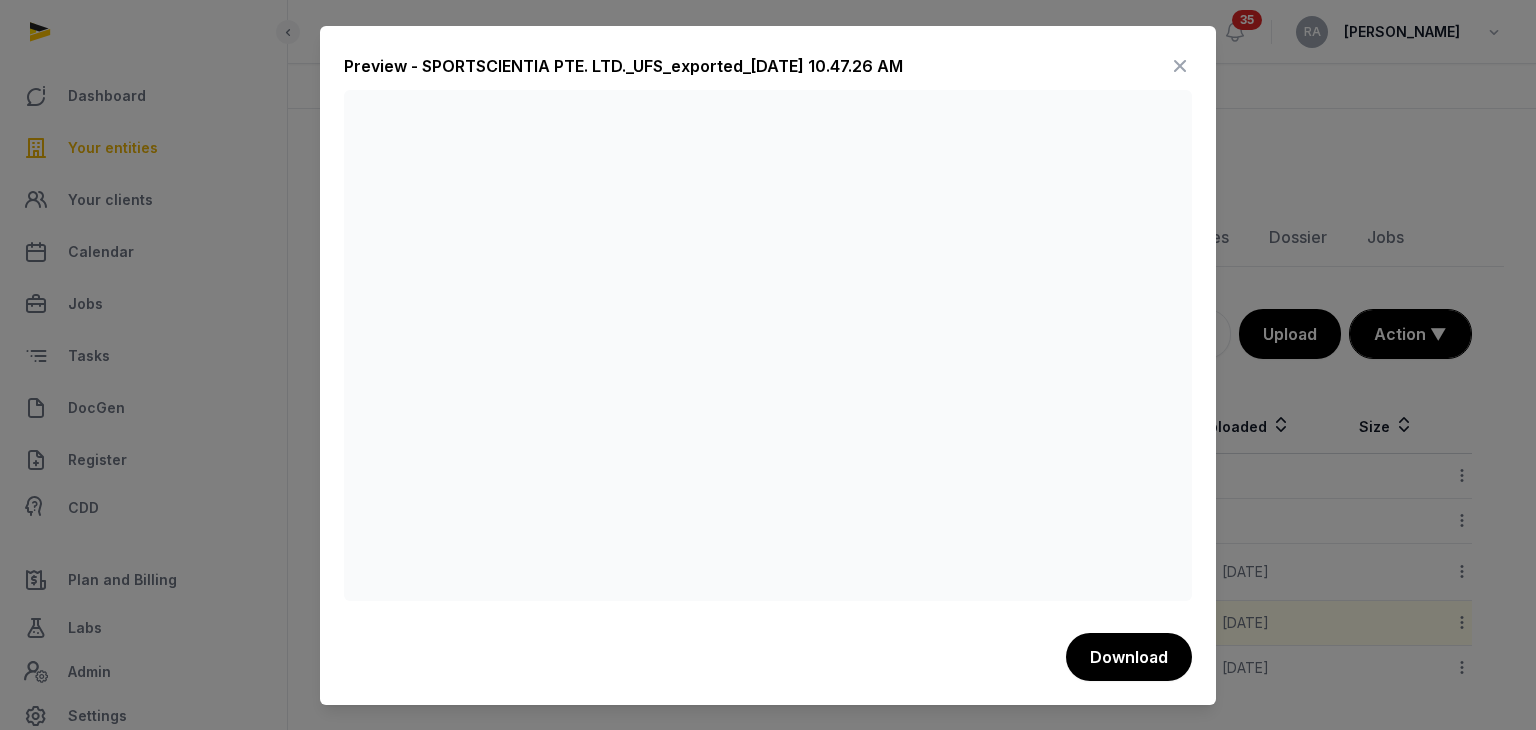 click at bounding box center [1180, 66] 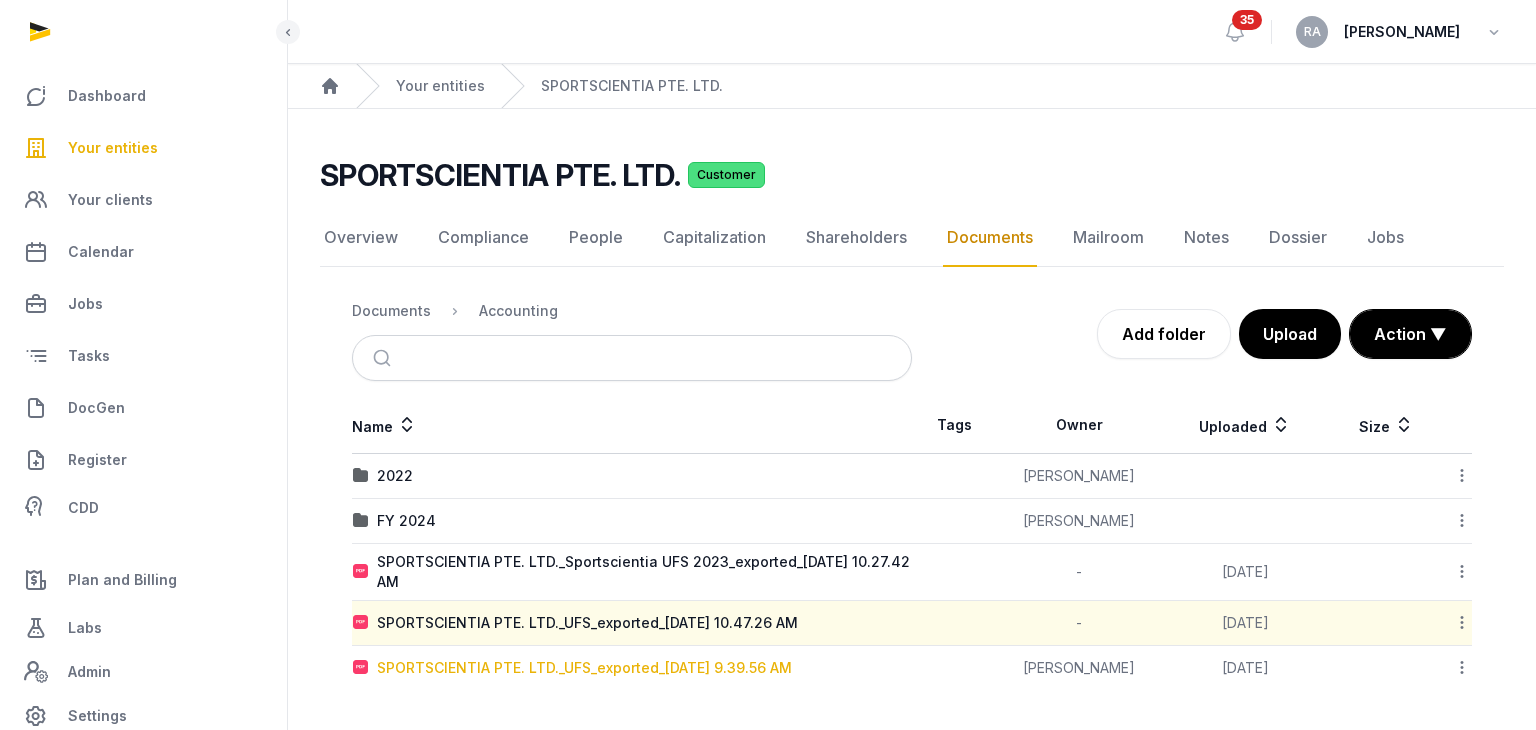 click on "SPORTSCIENTIA PTE. LTD._UFS_exported_[DATE] 9.39.56 AM" at bounding box center (584, 668) 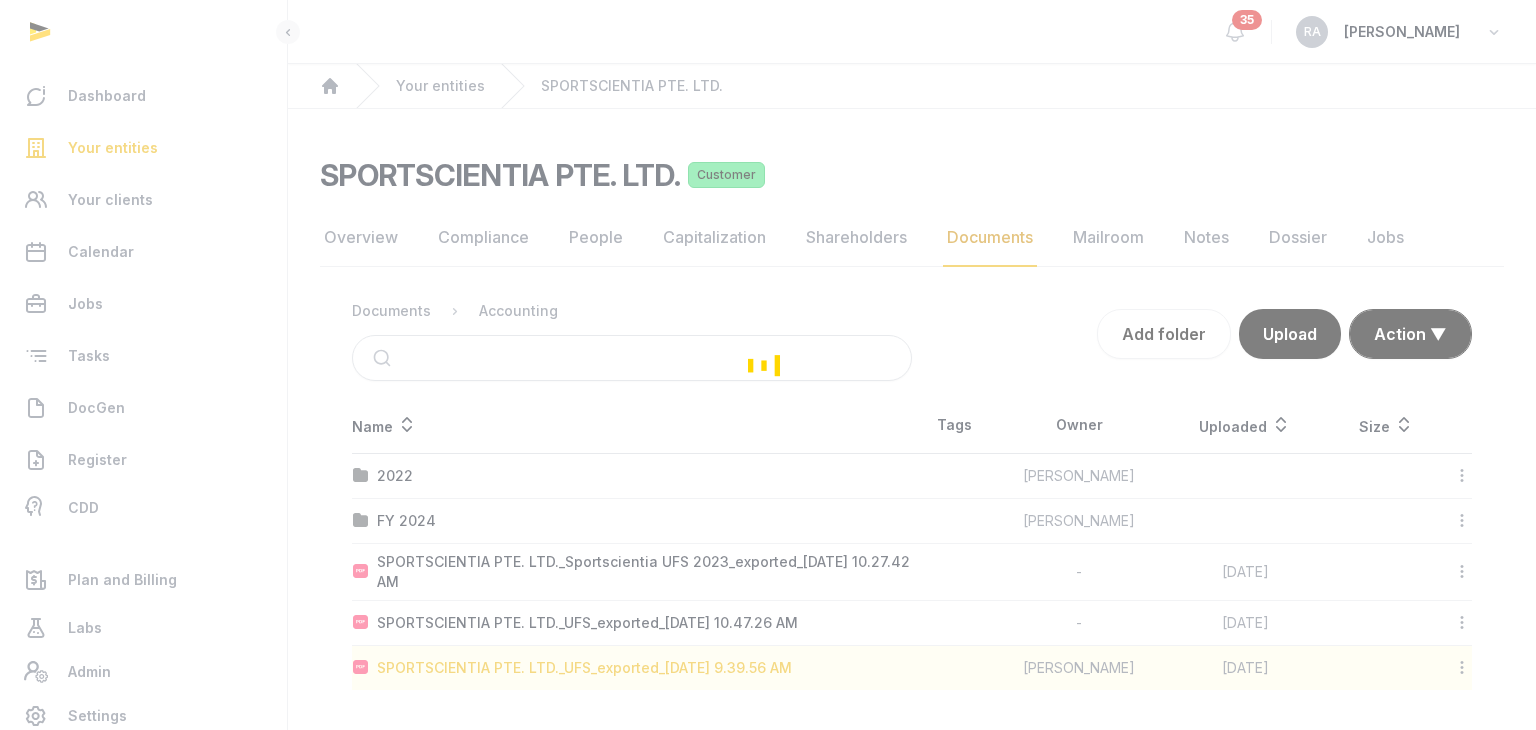 click at bounding box center (768, 365) 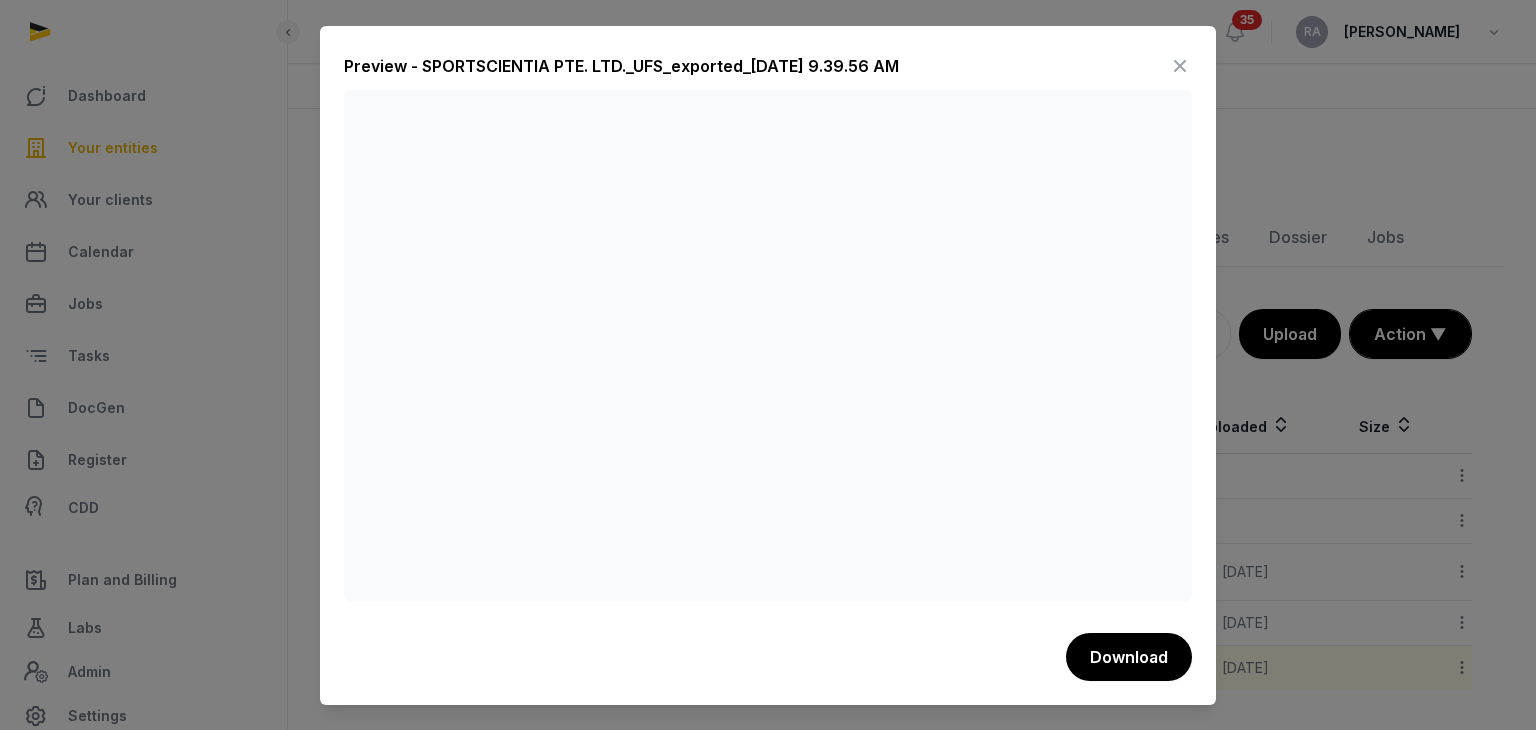 click at bounding box center (1180, 66) 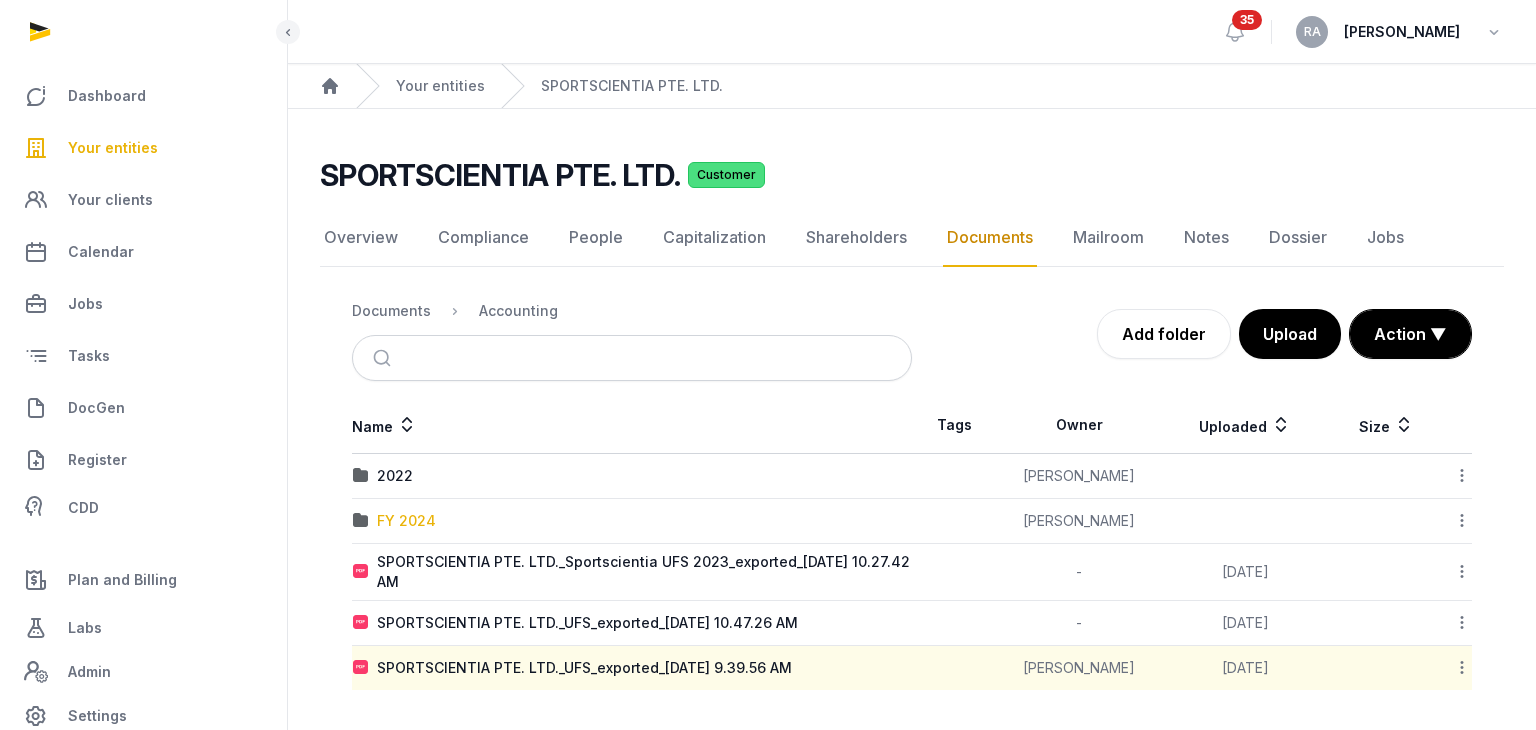 click on "FY 2024" at bounding box center (406, 521) 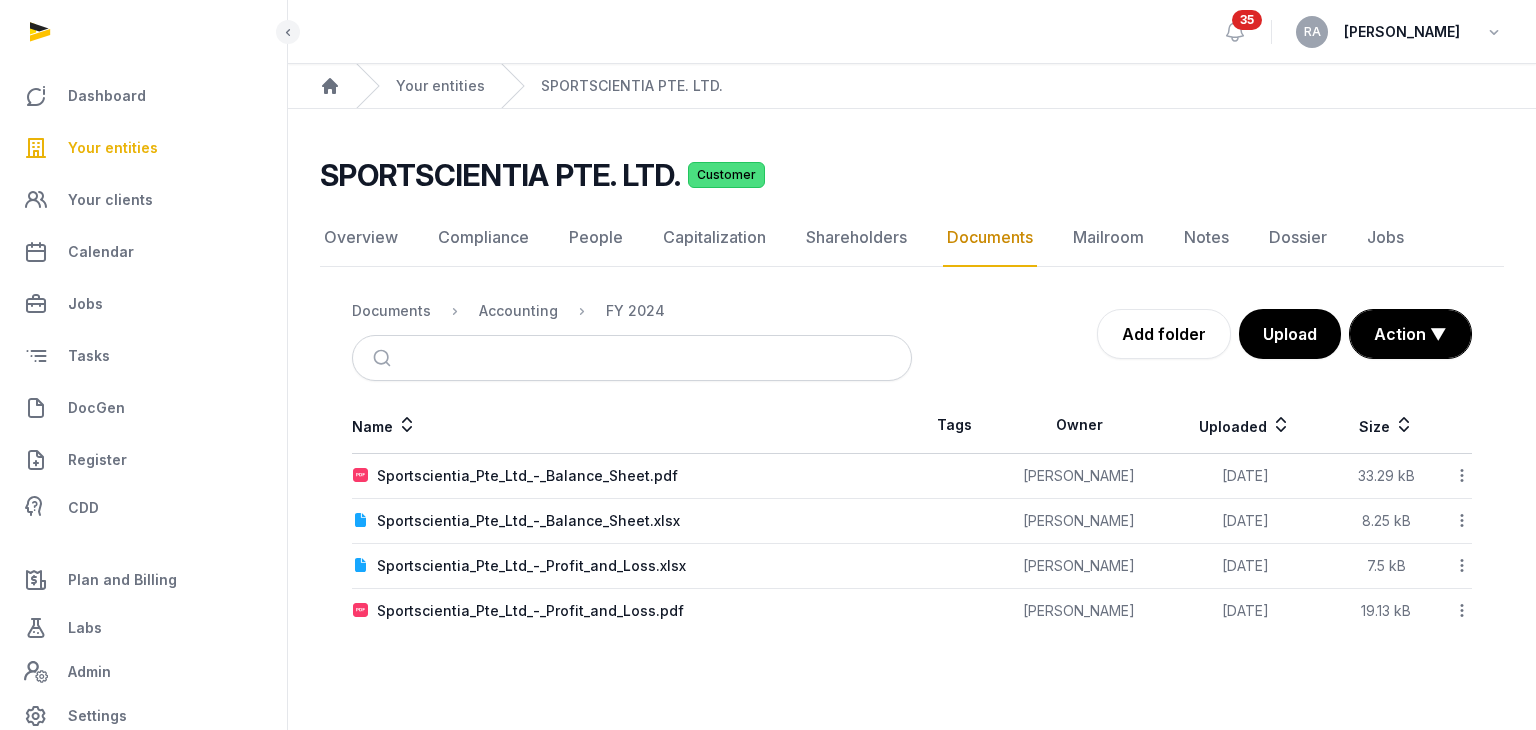 click on "Documents" 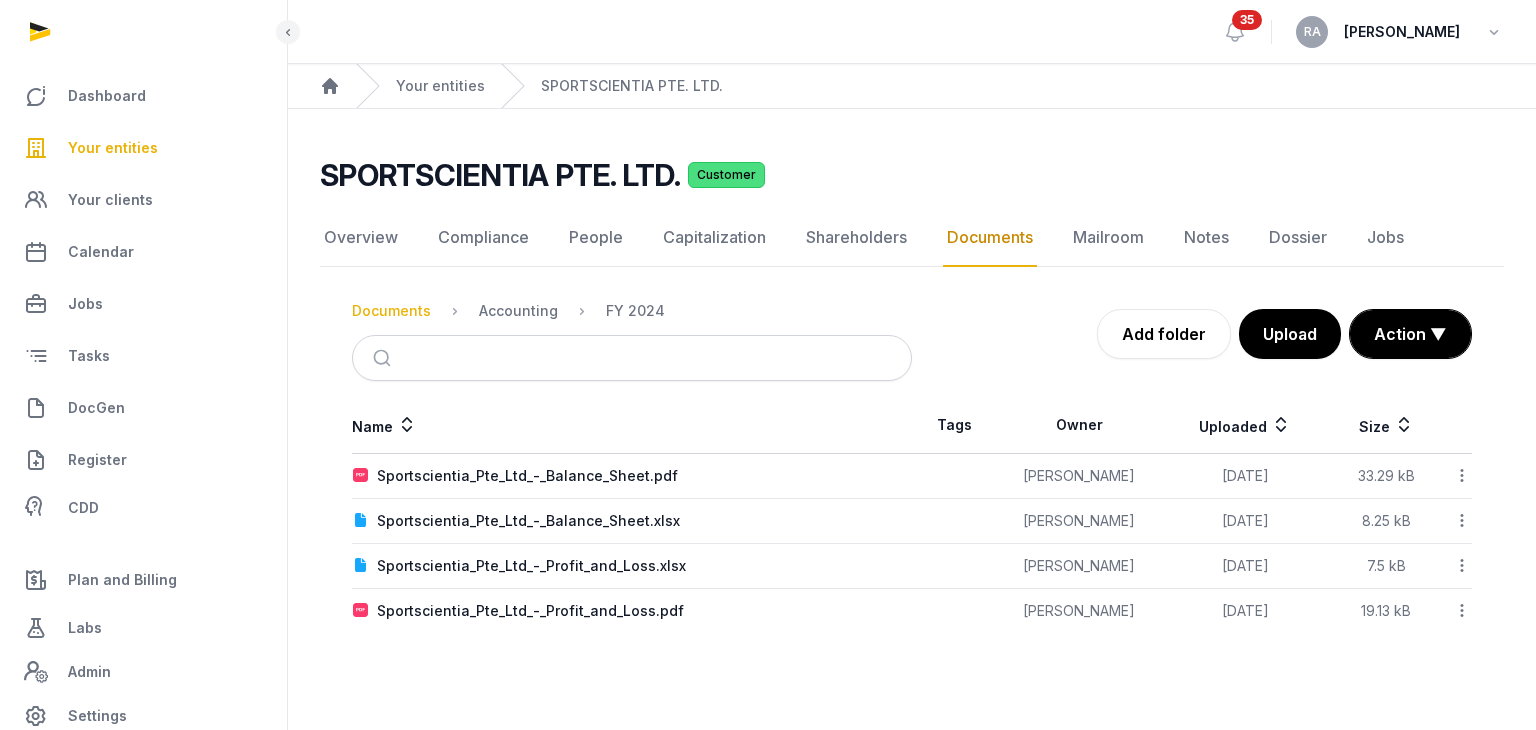 click on "Documents" at bounding box center [391, 311] 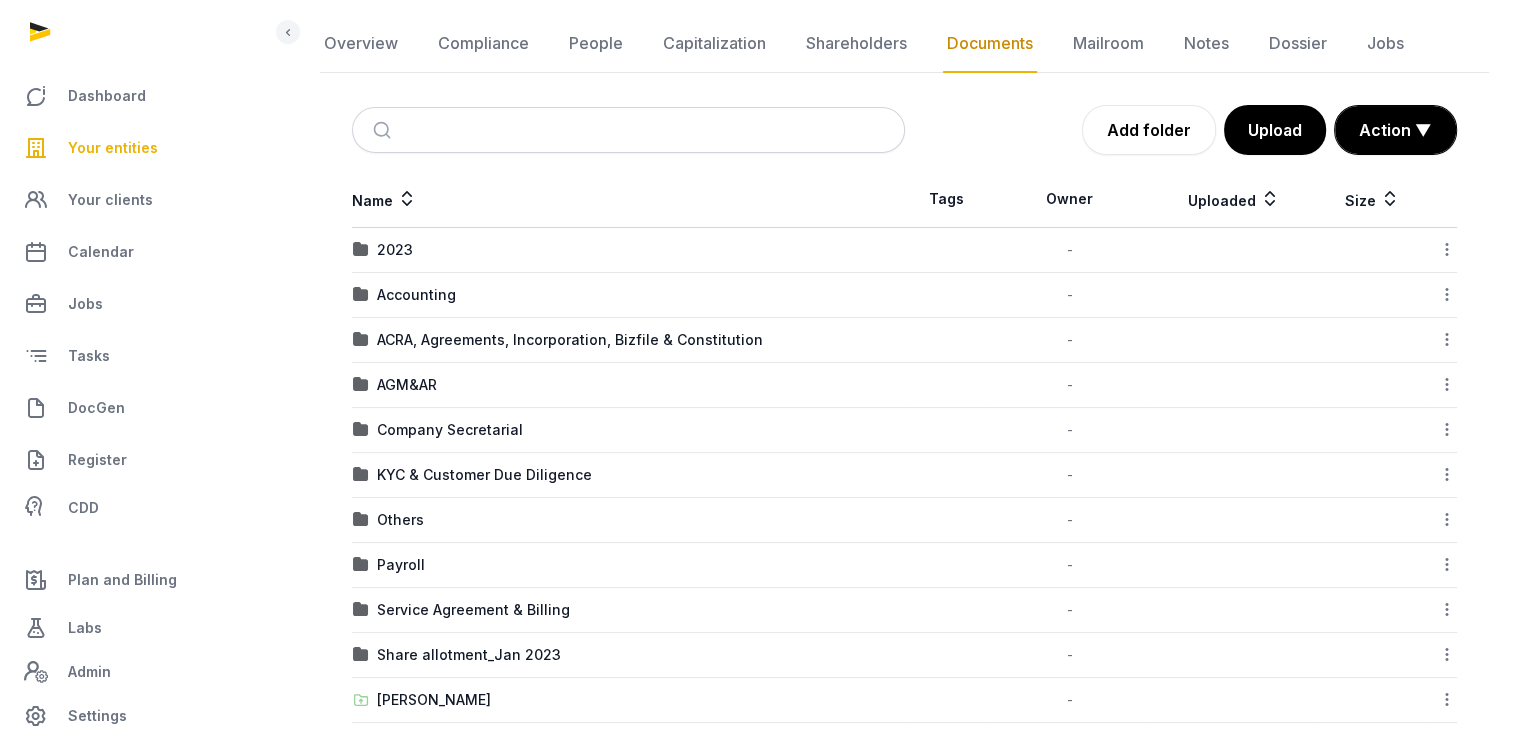 scroll, scrollTop: 200, scrollLeft: 0, axis: vertical 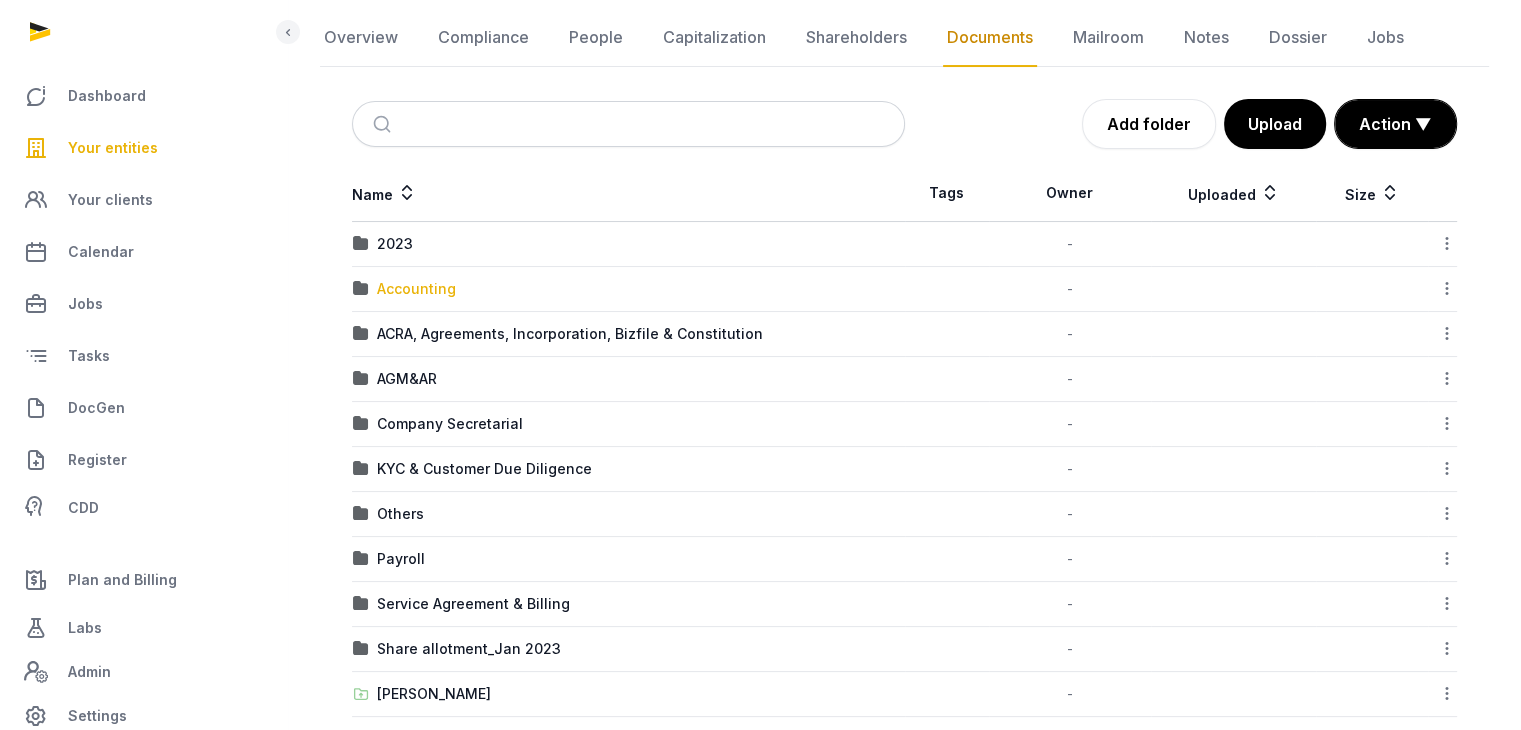 click on "Accounting" at bounding box center (416, 289) 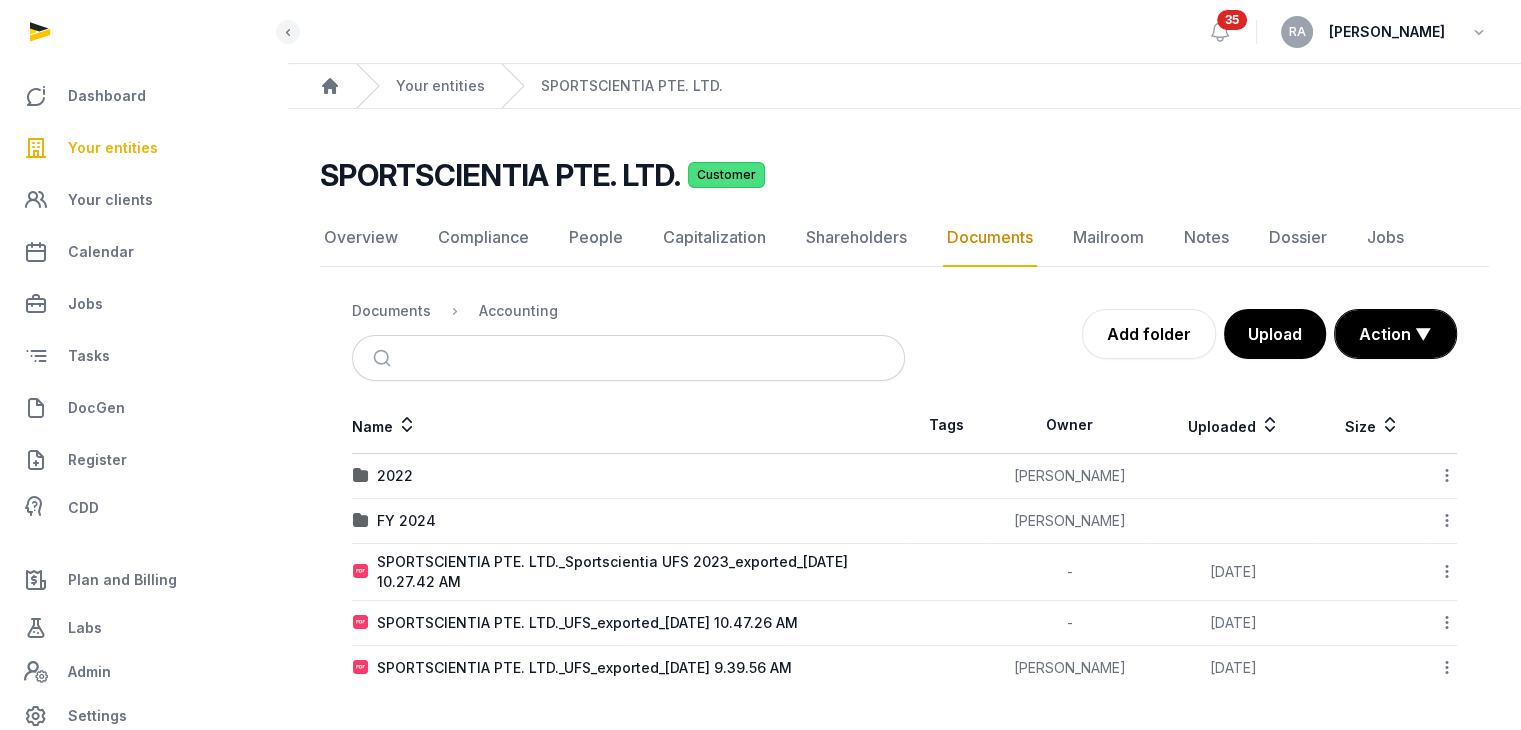 scroll, scrollTop: 0, scrollLeft: 0, axis: both 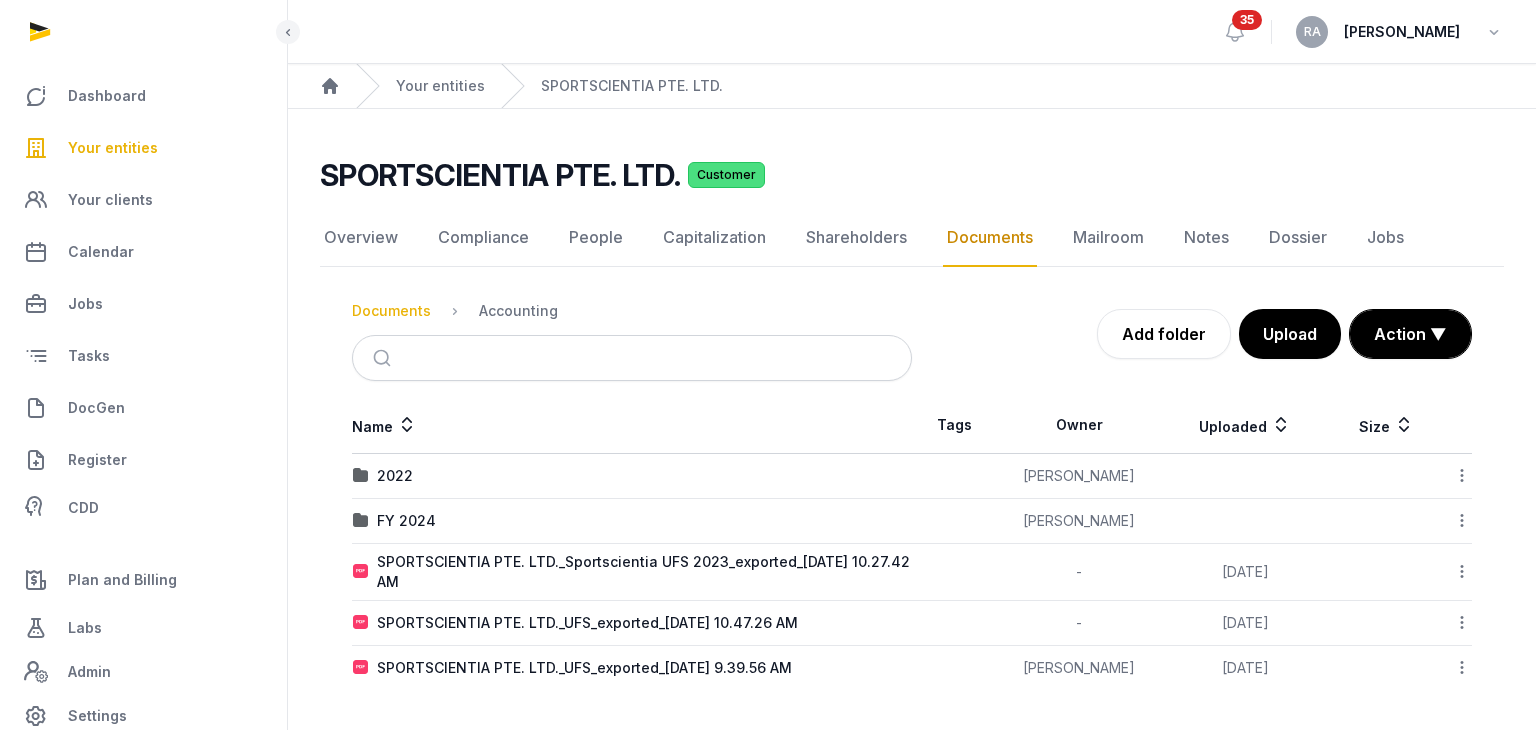 click on "Documents" at bounding box center (391, 311) 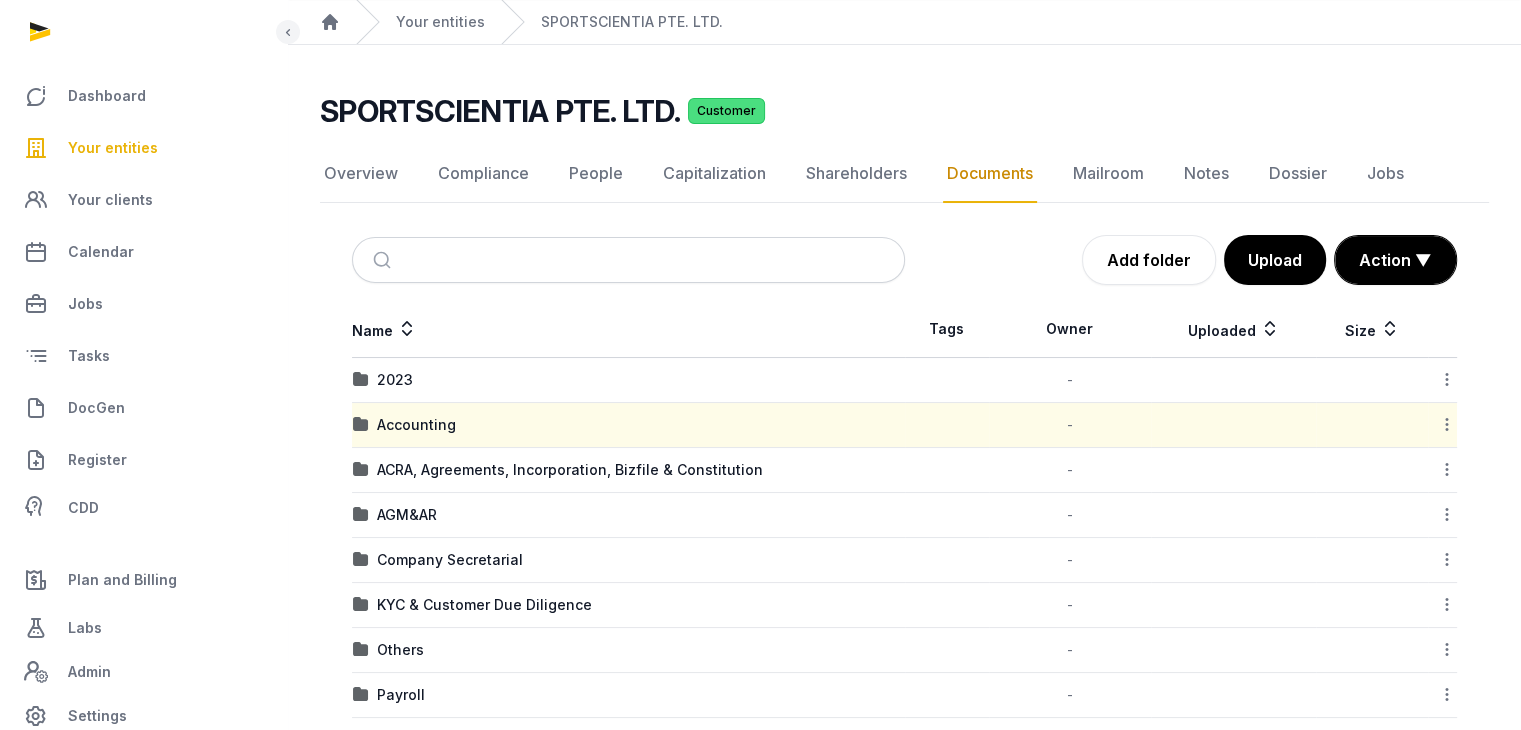 scroll, scrollTop: 100, scrollLeft: 0, axis: vertical 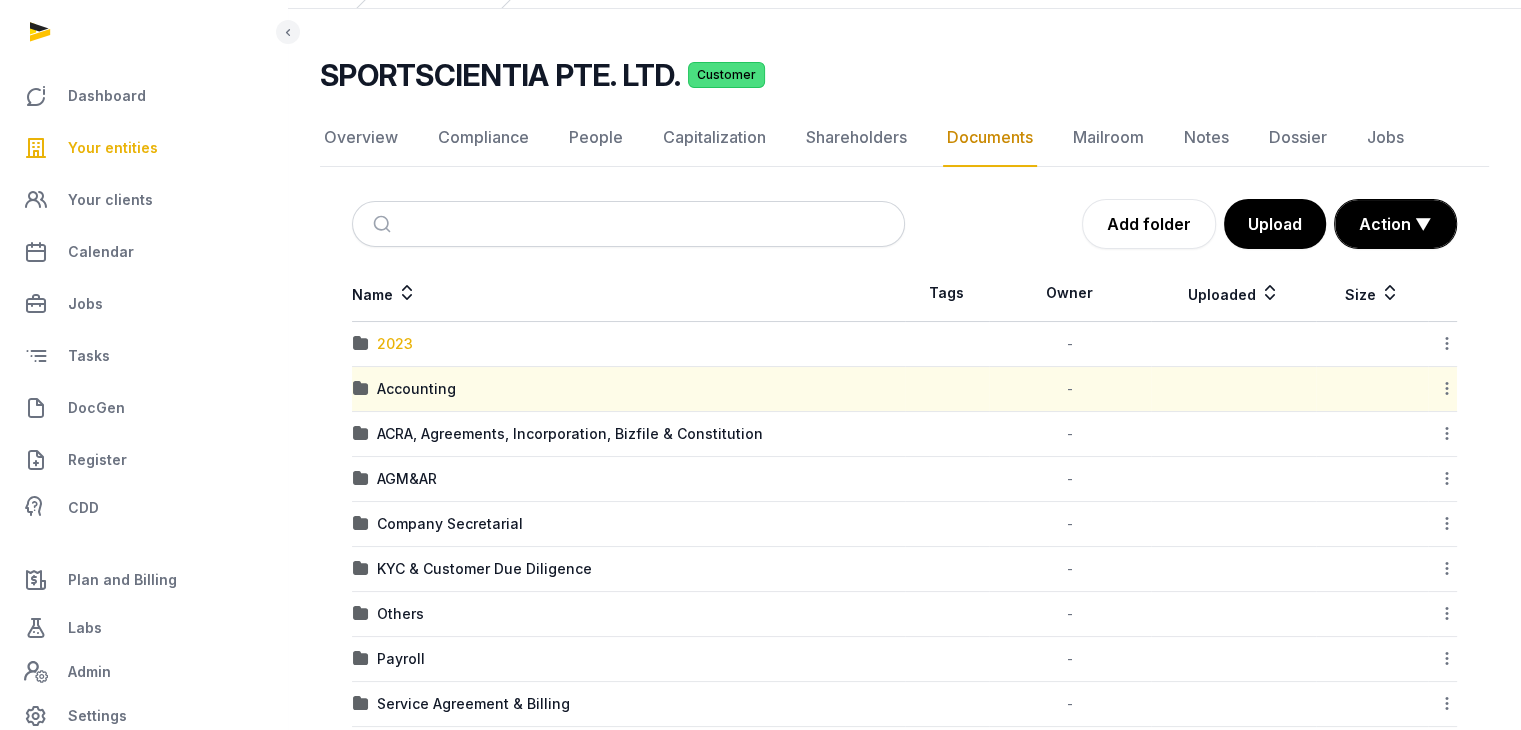 click on "2023" at bounding box center [395, 344] 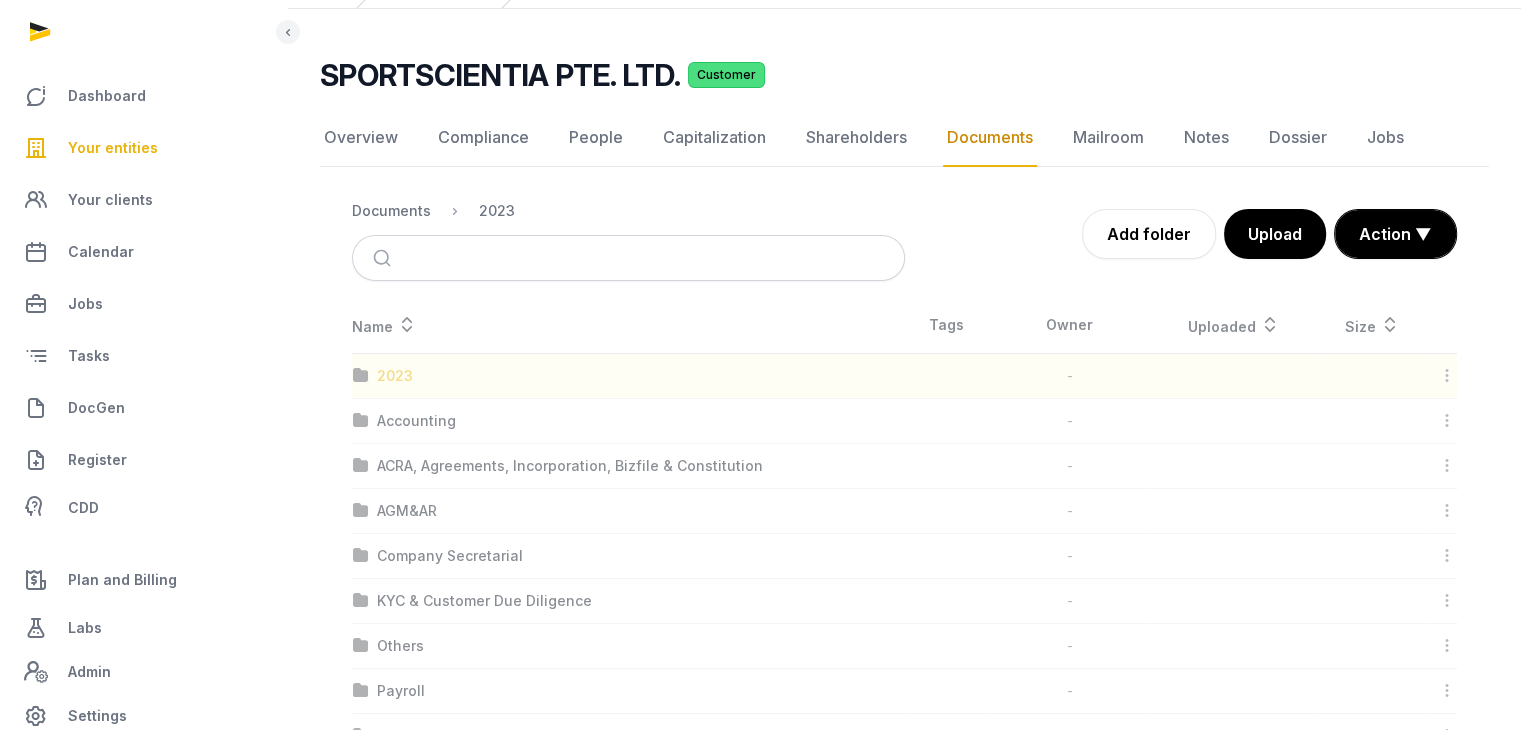 click at bounding box center [904, 899] 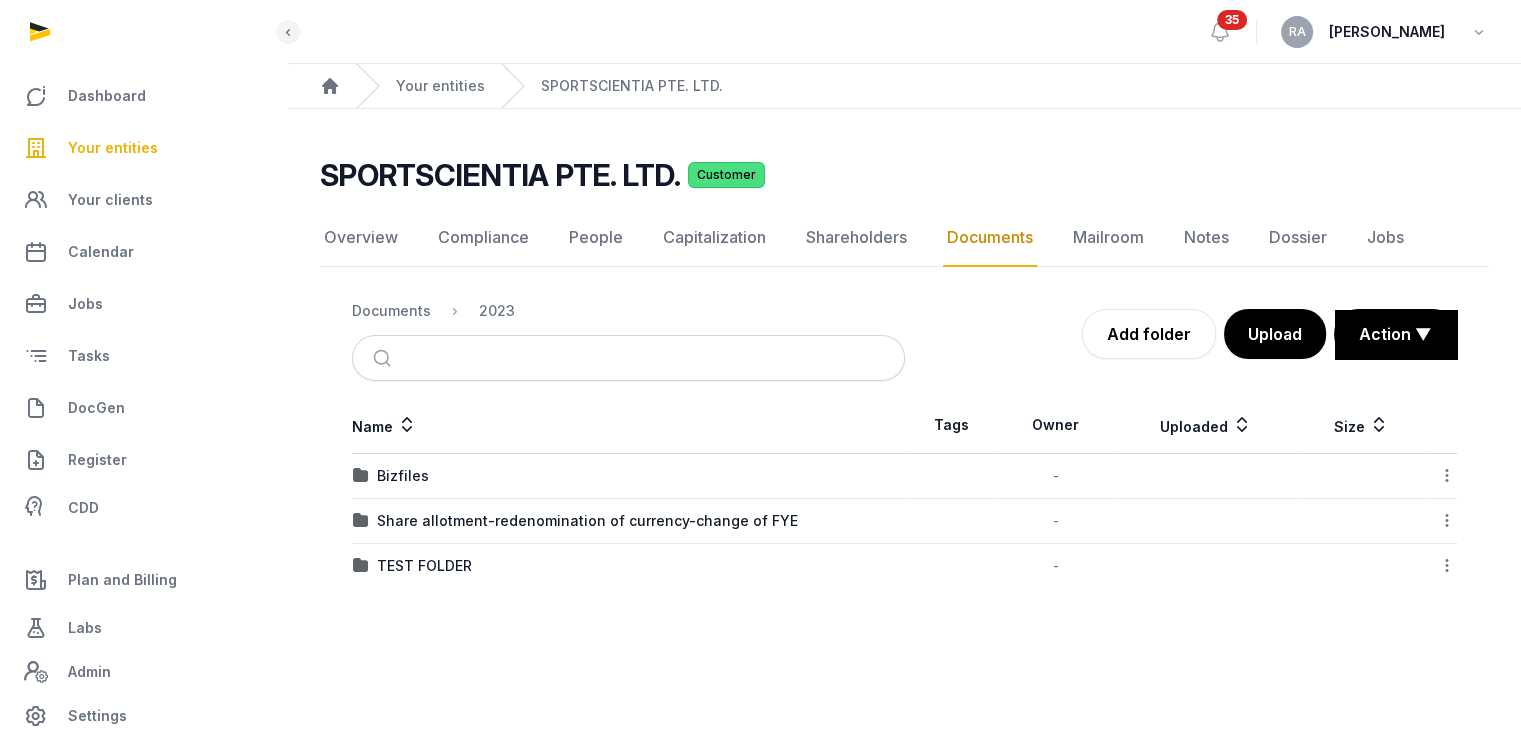 scroll, scrollTop: 0, scrollLeft: 0, axis: both 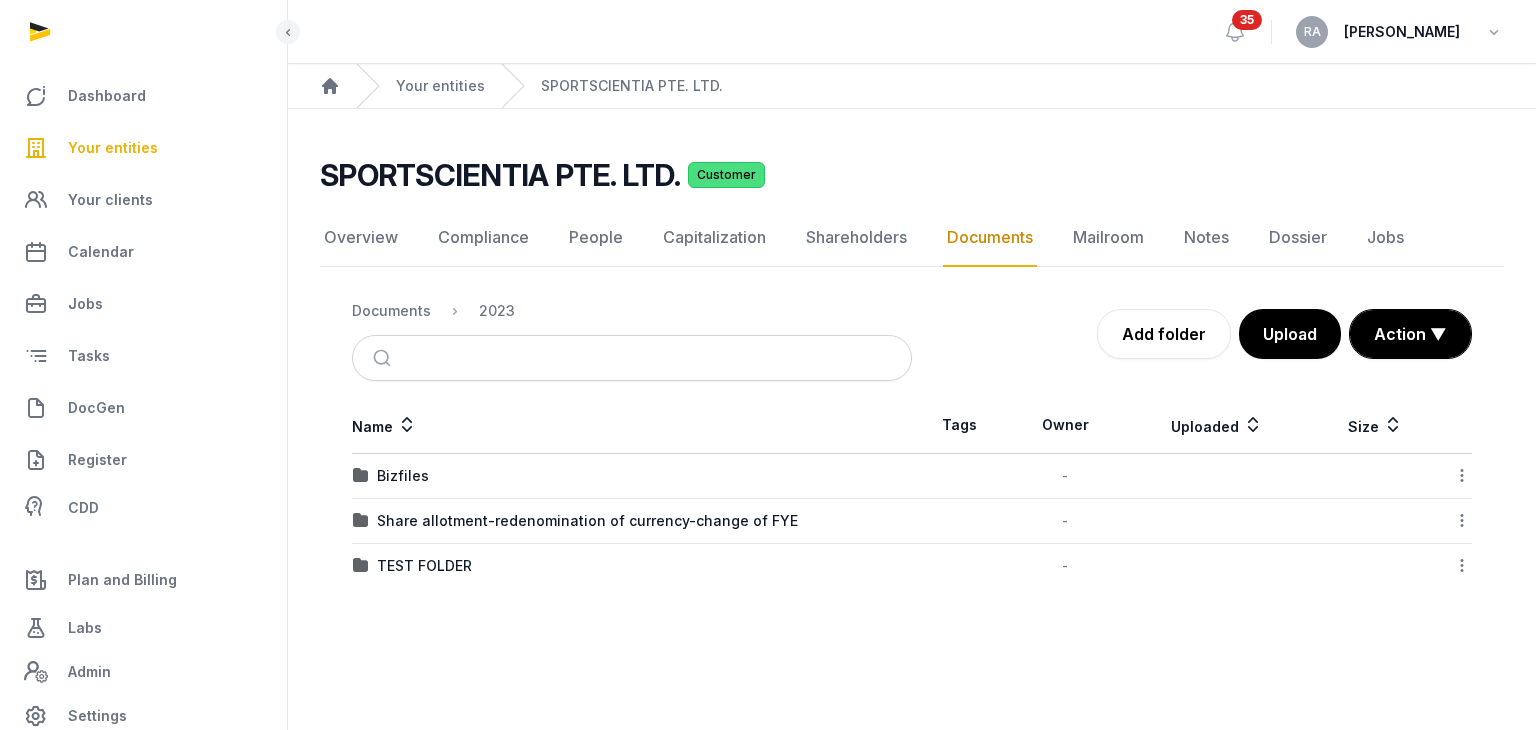 click on "Documents" 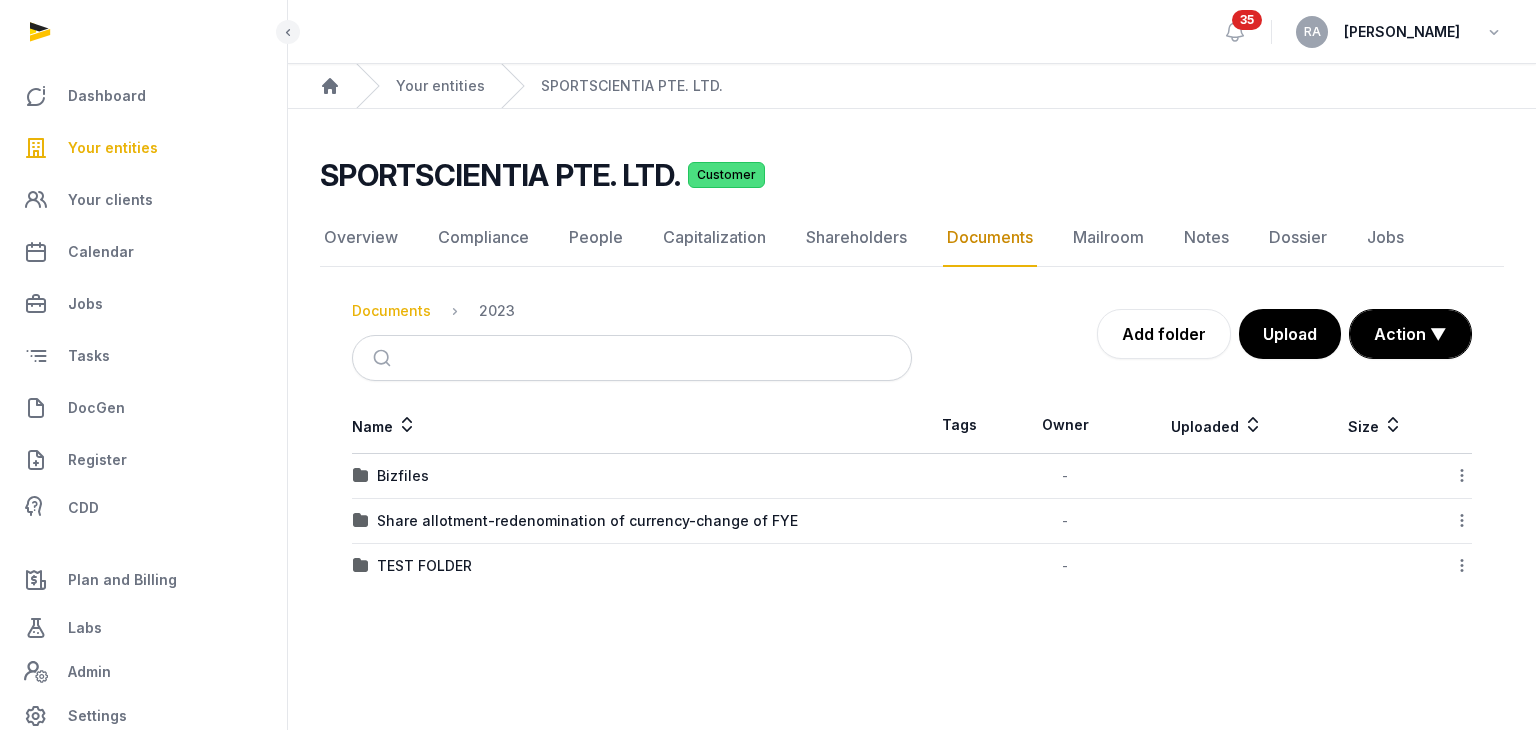 click on "Documents" at bounding box center [391, 311] 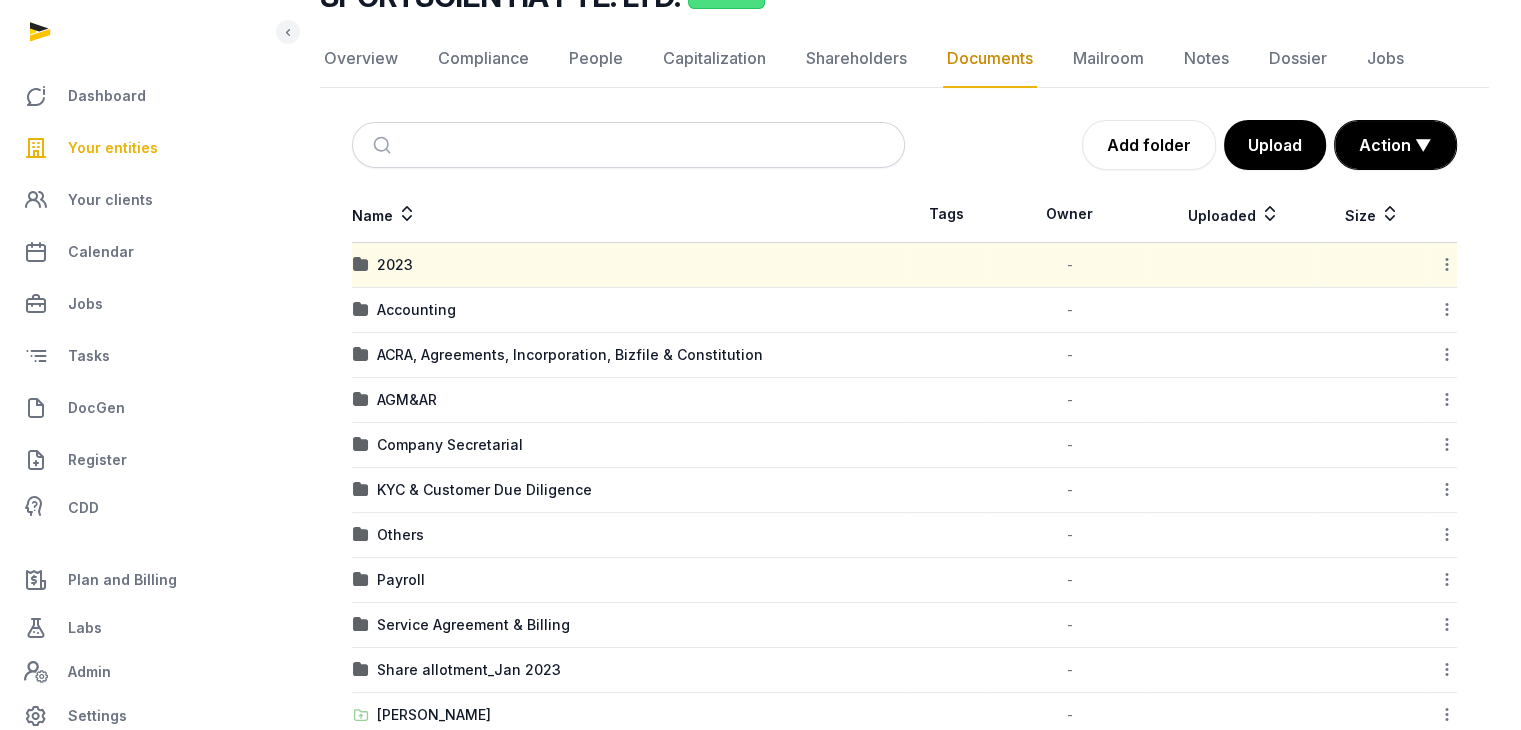 scroll, scrollTop: 162, scrollLeft: 0, axis: vertical 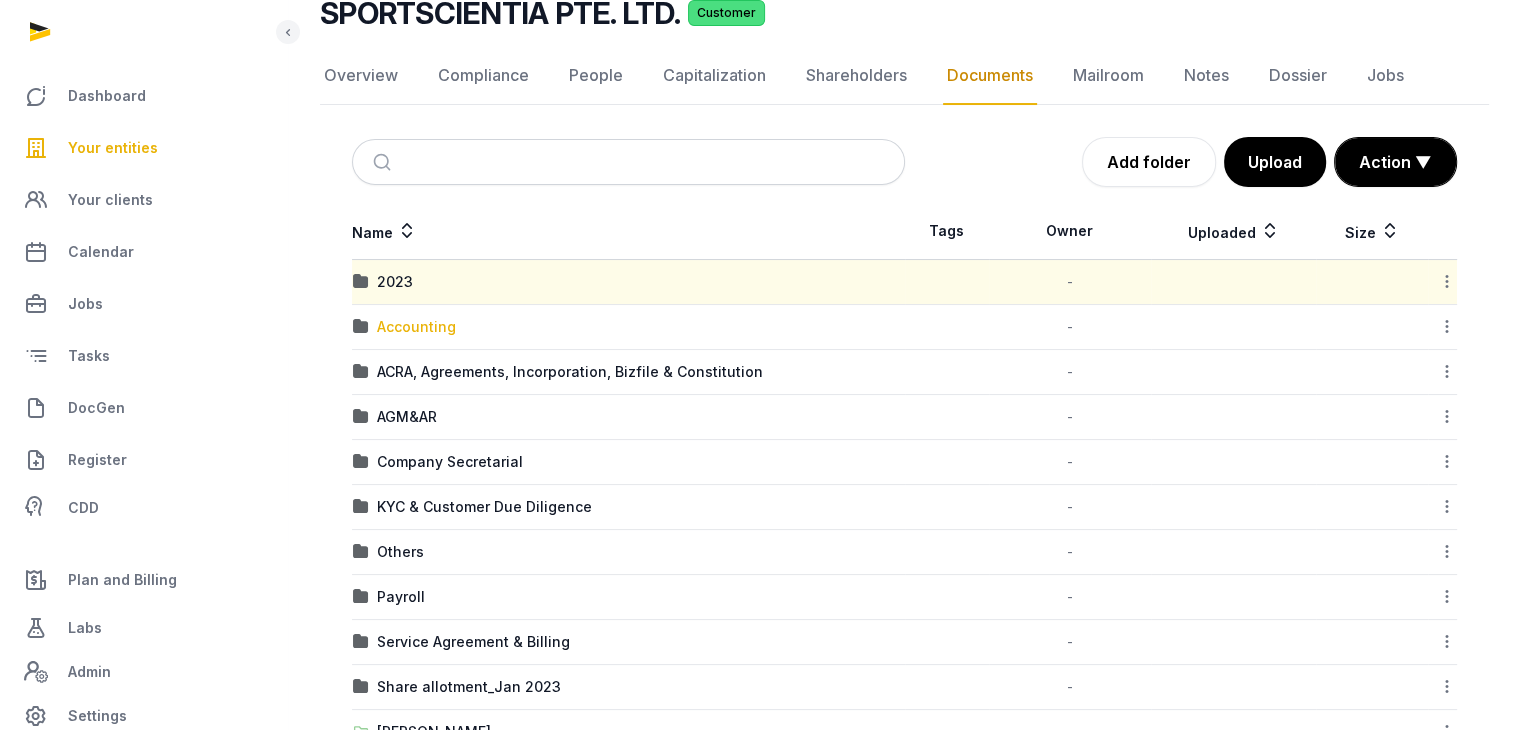 click on "Accounting" at bounding box center [416, 327] 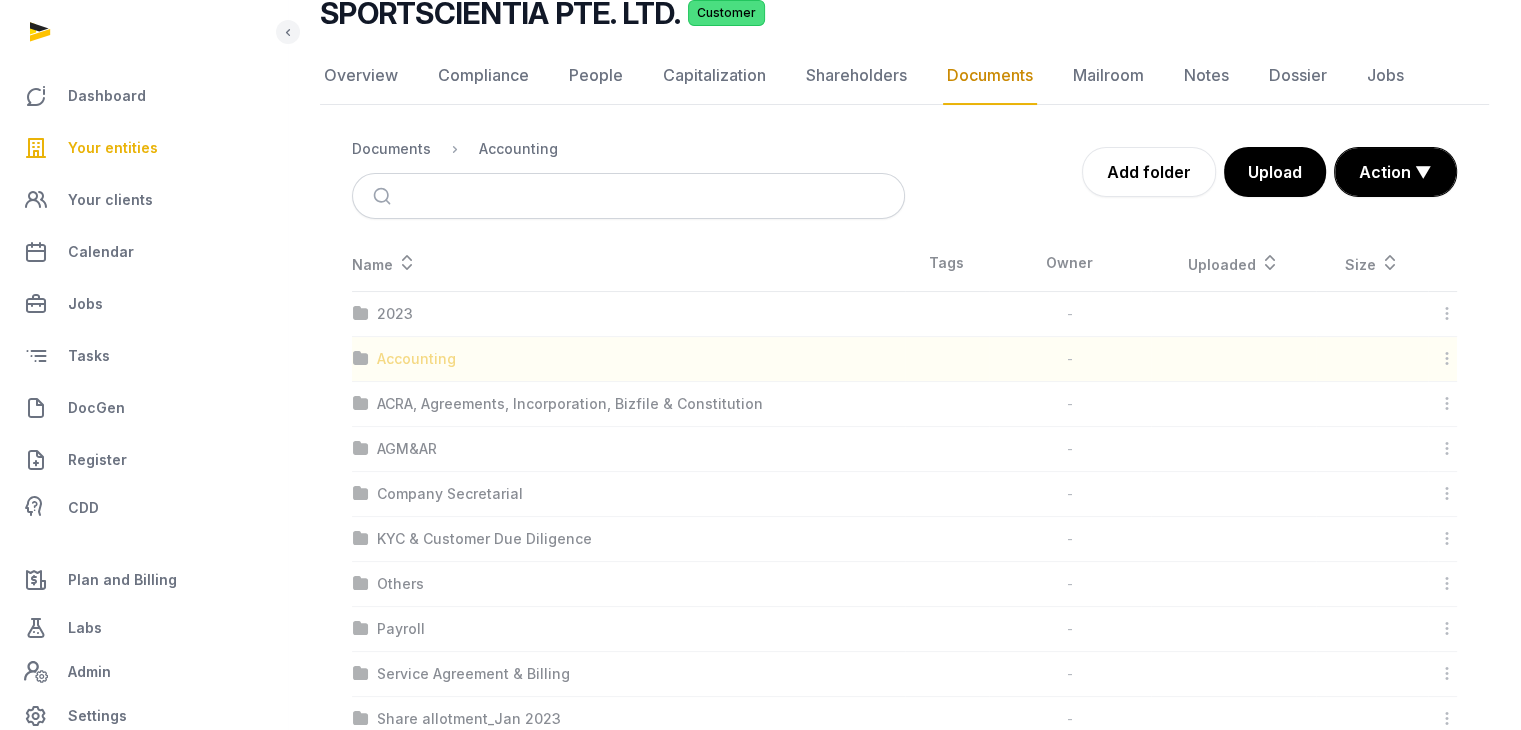 click at bounding box center (904, 837) 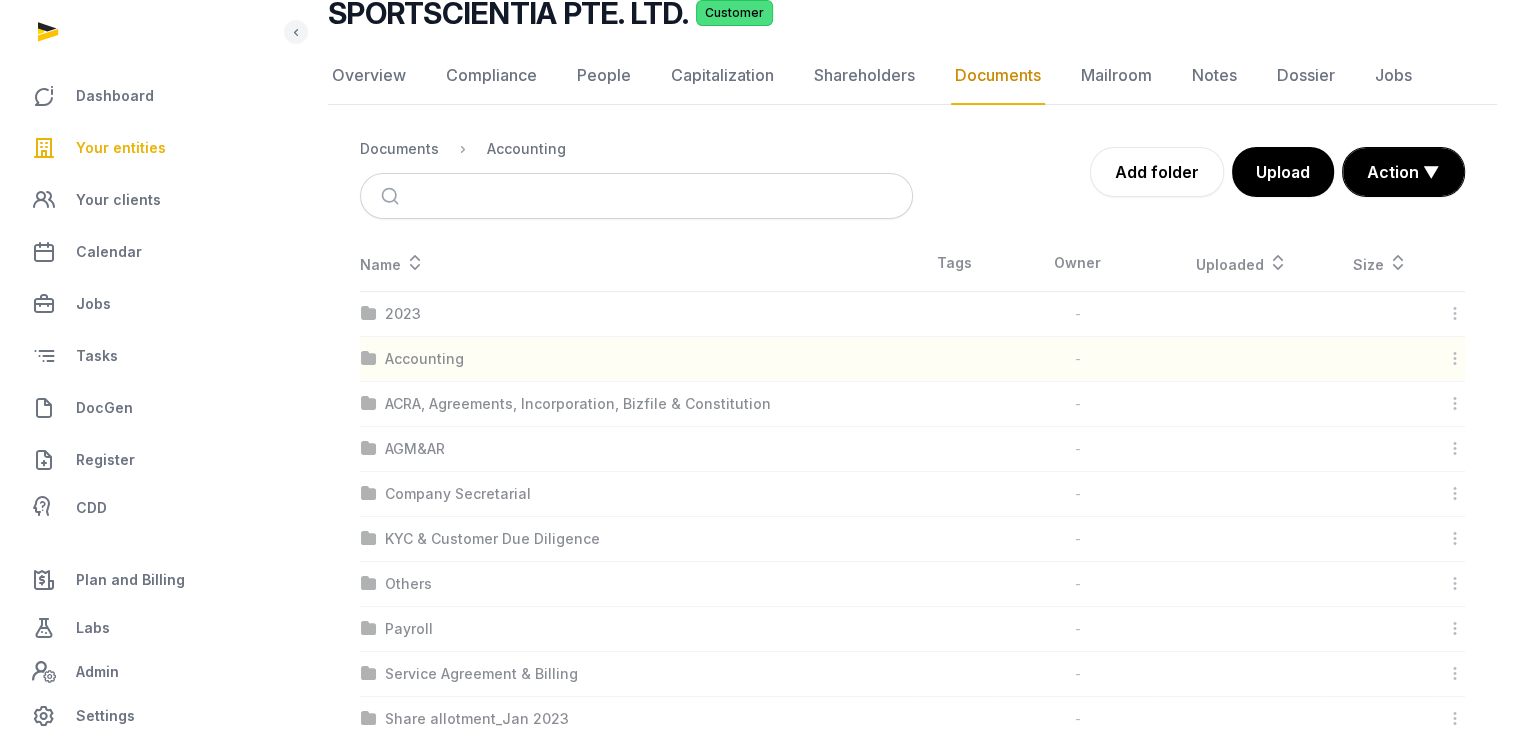 scroll, scrollTop: 0, scrollLeft: 0, axis: both 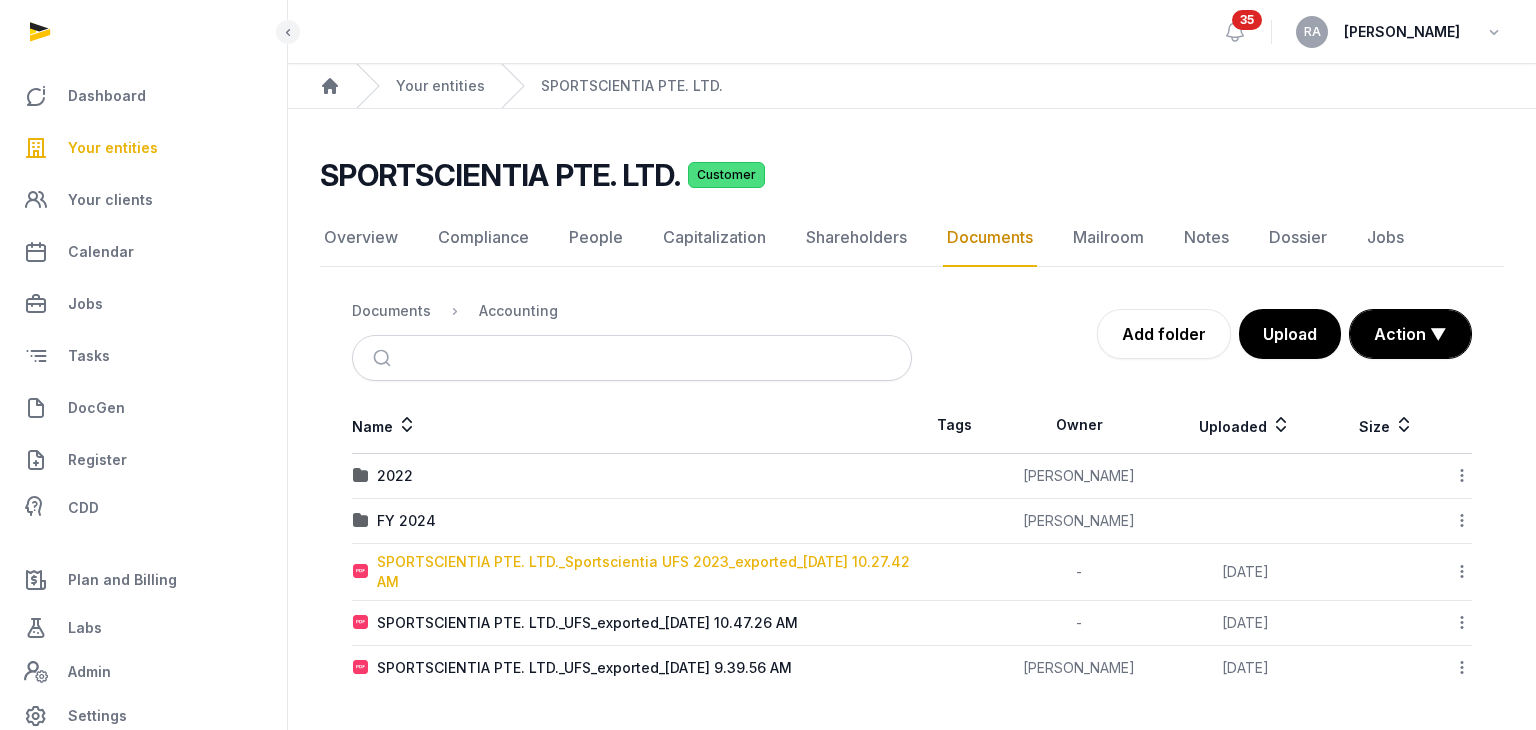 click on "SPORTSCIENTIA PTE. LTD._Sportscientia UFS 2023_exported_[DATE] 10.27.42 AM" at bounding box center (644, 572) 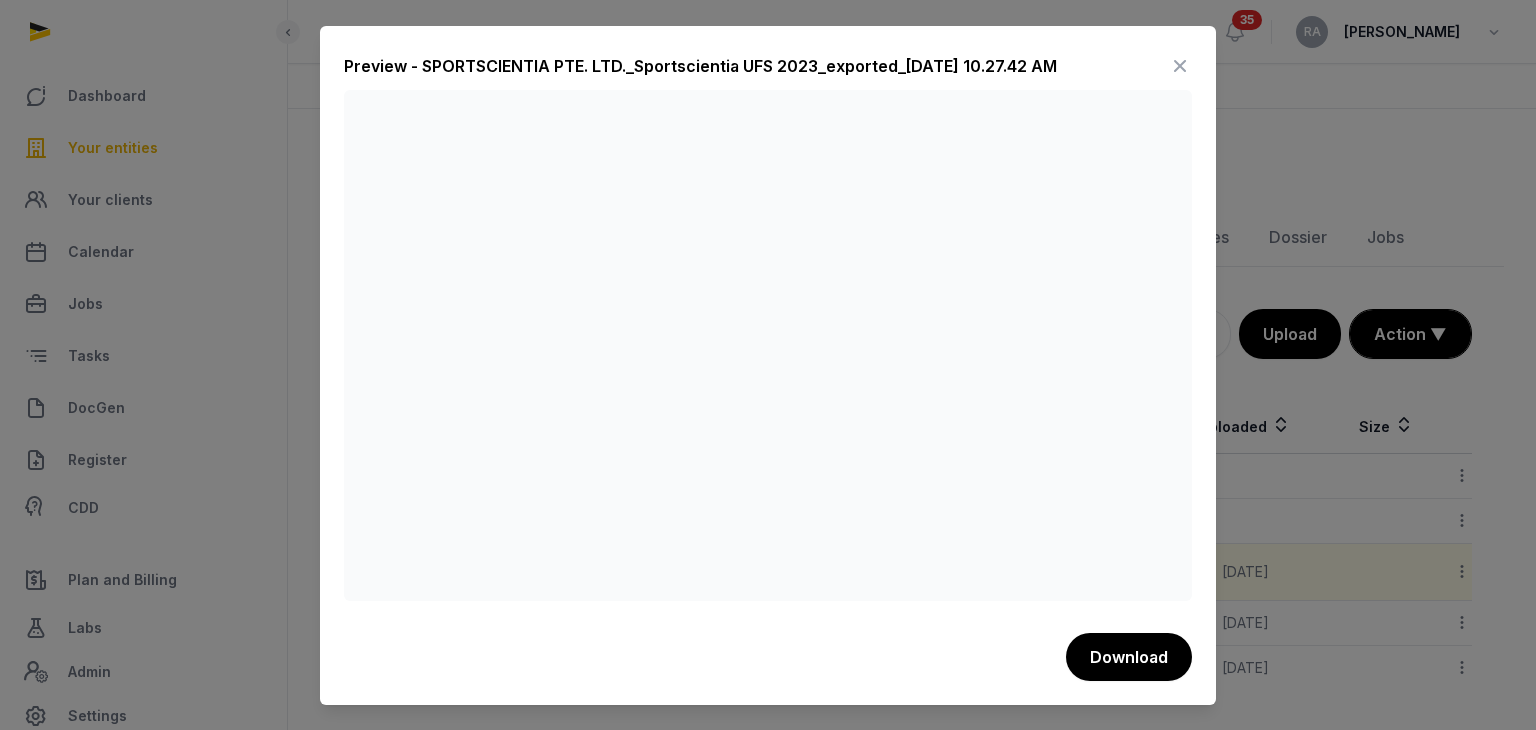 click at bounding box center (1180, 66) 